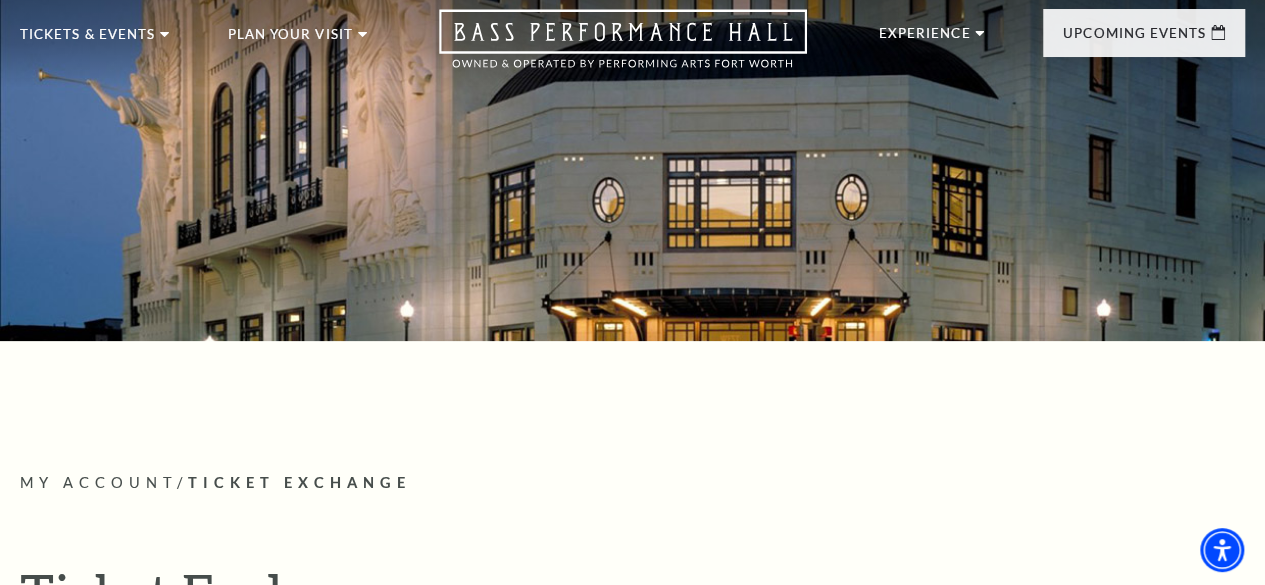 scroll, scrollTop: 0, scrollLeft: 0, axis: both 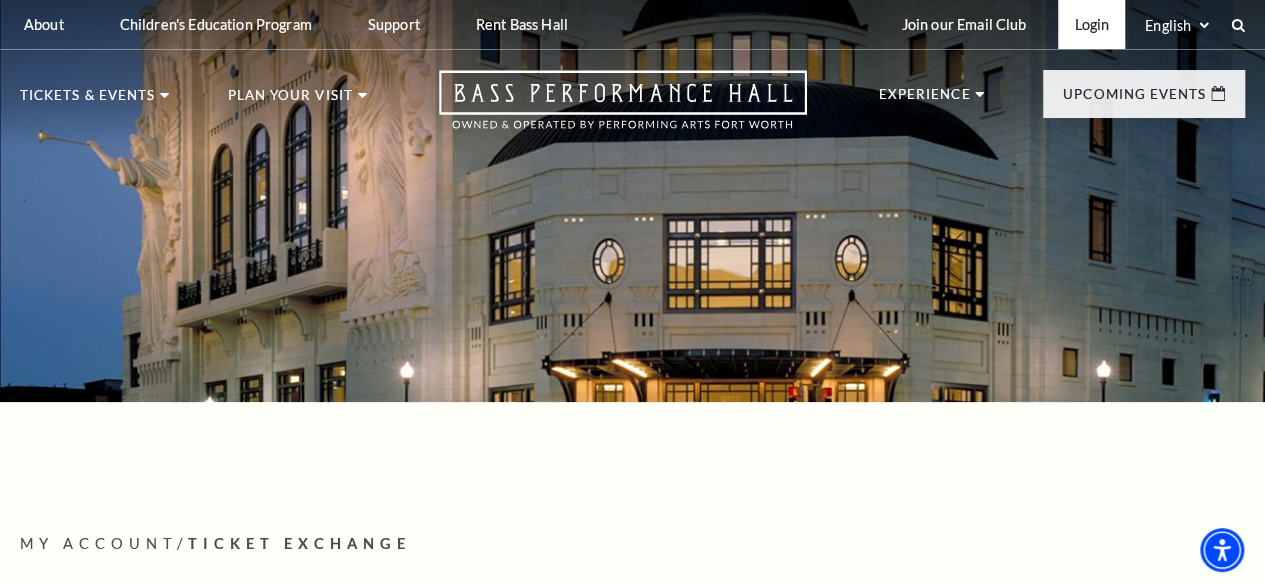 click on "Login" at bounding box center (1091, 24) 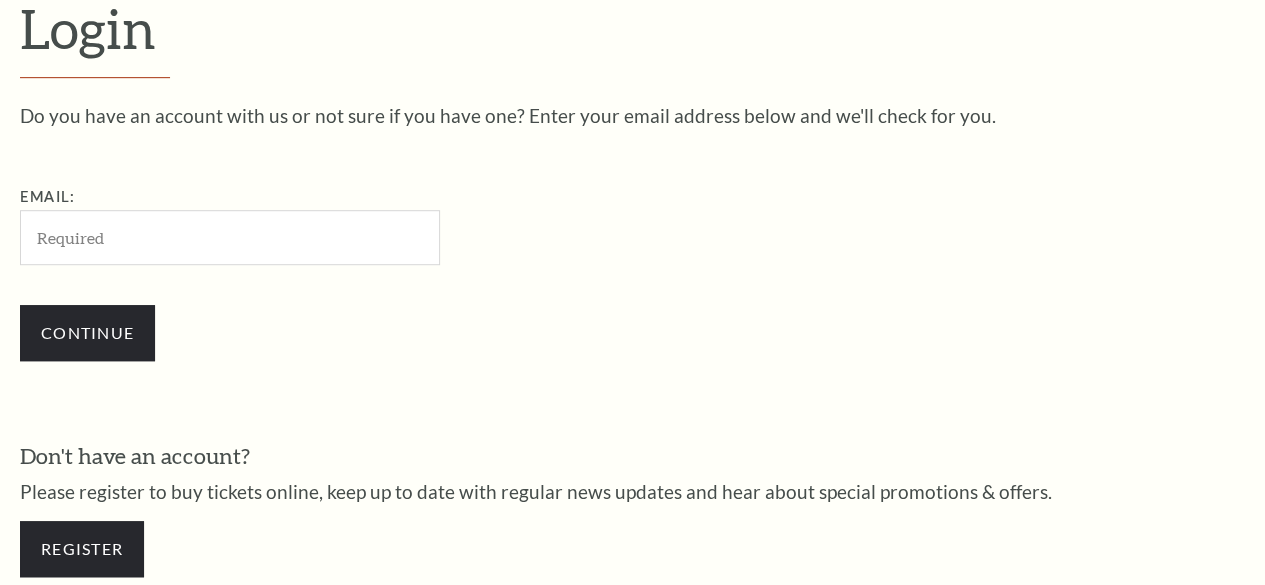scroll, scrollTop: 540, scrollLeft: 0, axis: vertical 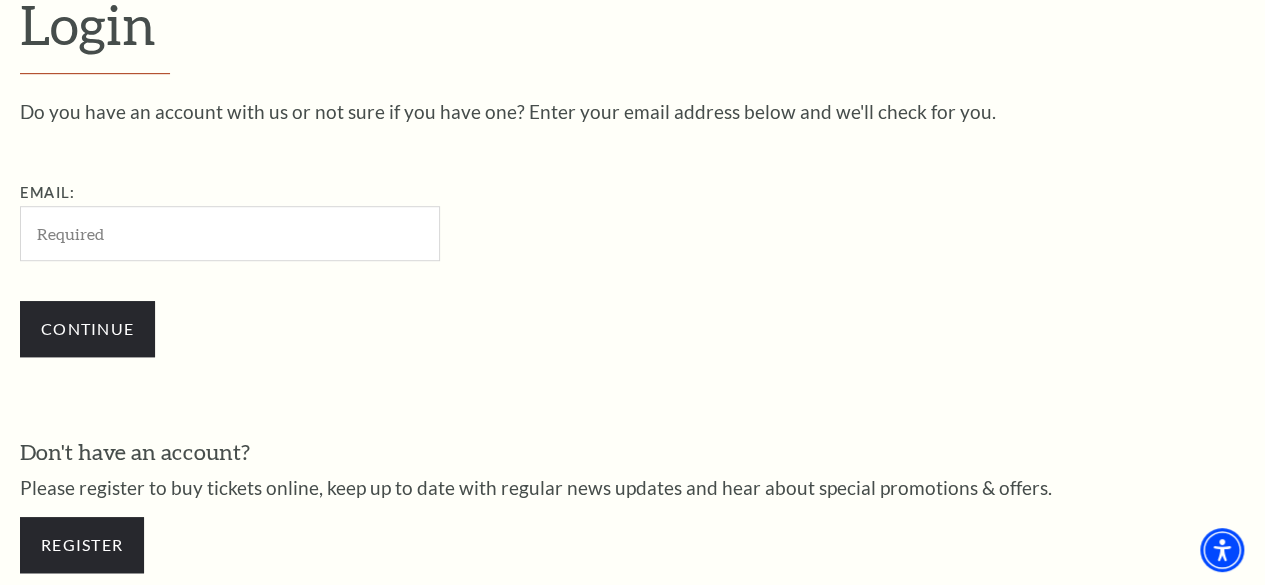 click on "Email:" at bounding box center (230, 233) 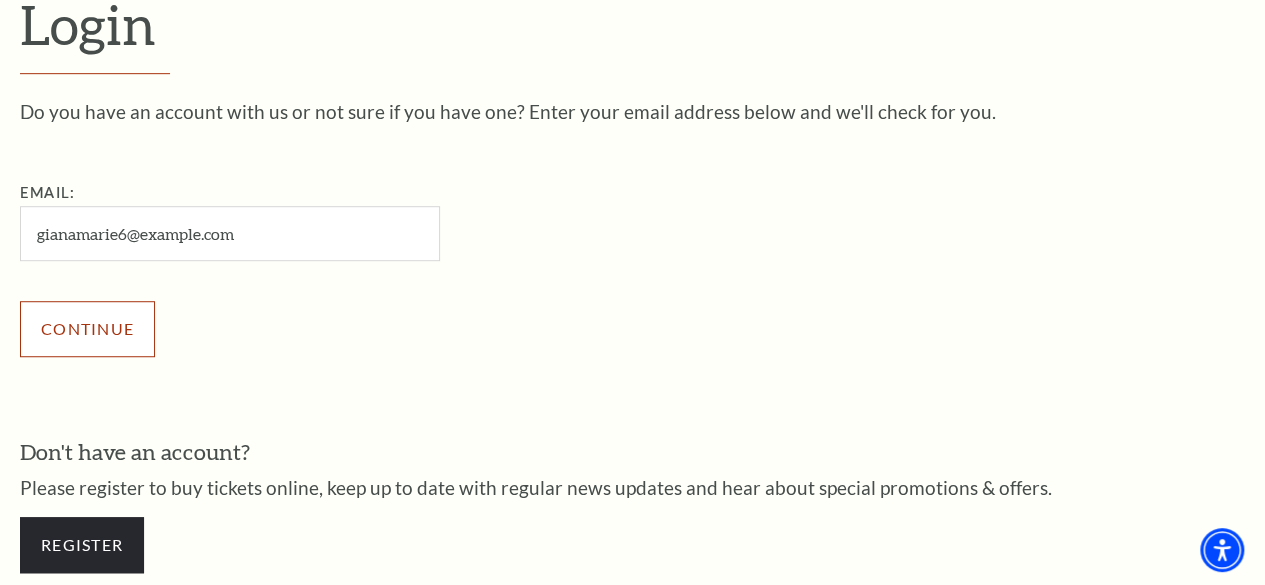 click on "Continue" at bounding box center (87, 329) 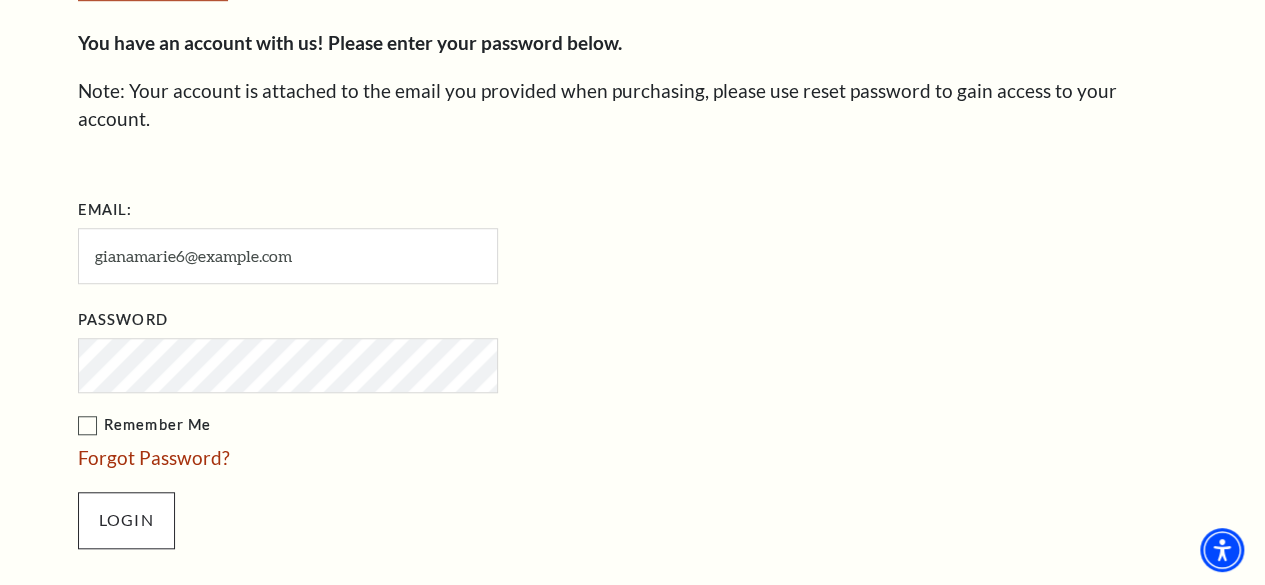 scroll, scrollTop: 660, scrollLeft: 0, axis: vertical 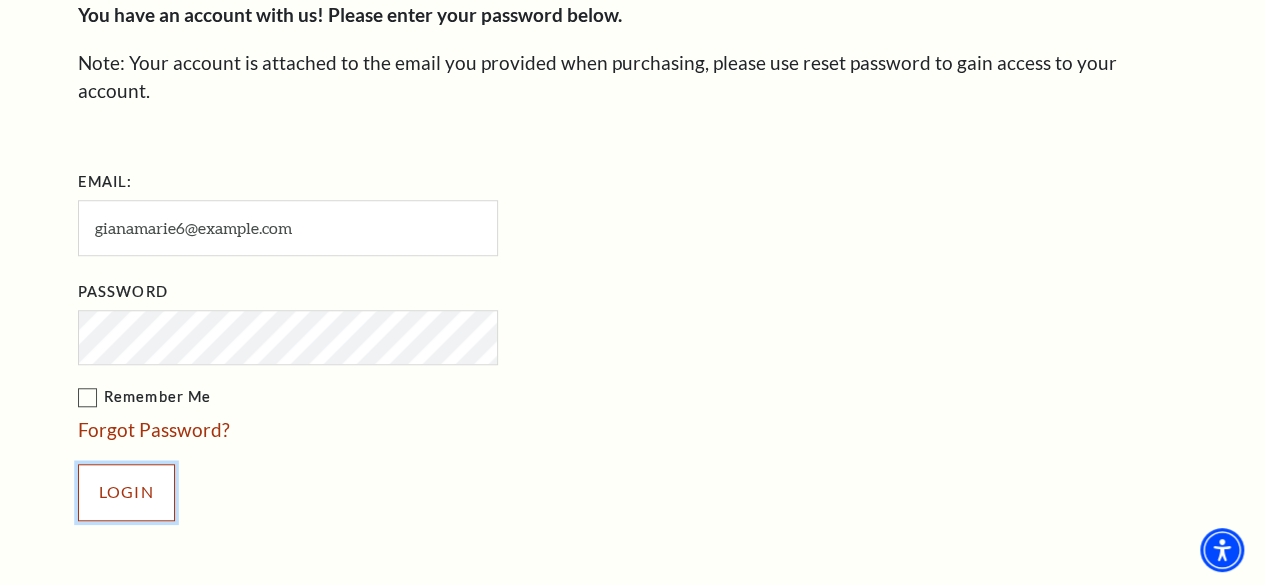 click on "Login" at bounding box center (126, 492) 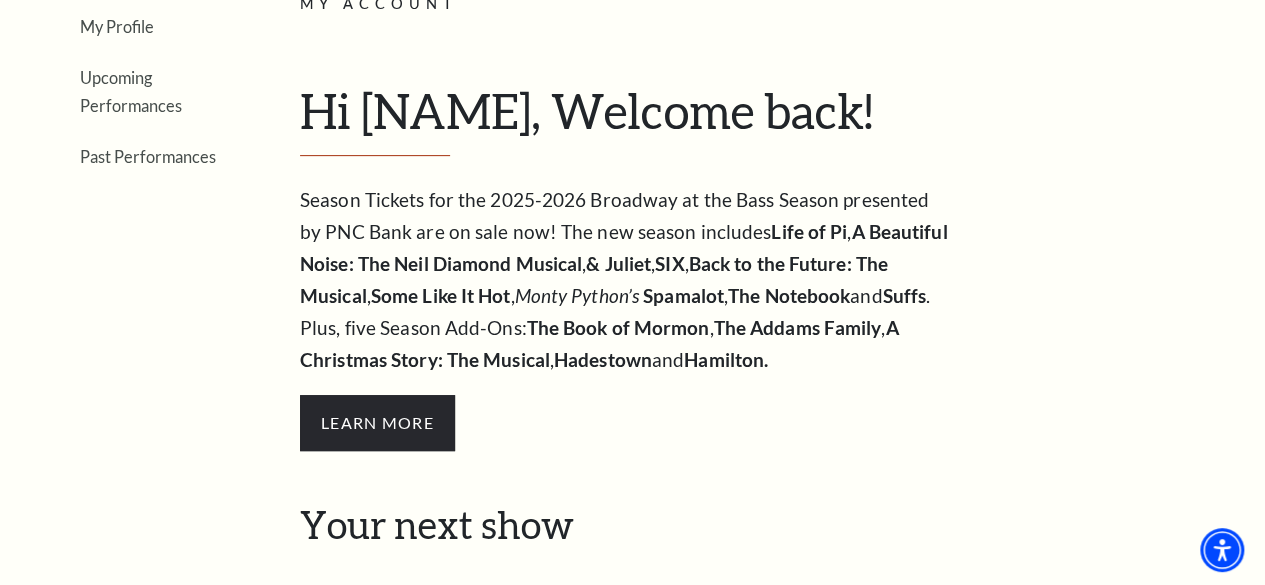 scroll, scrollTop: 100, scrollLeft: 0, axis: vertical 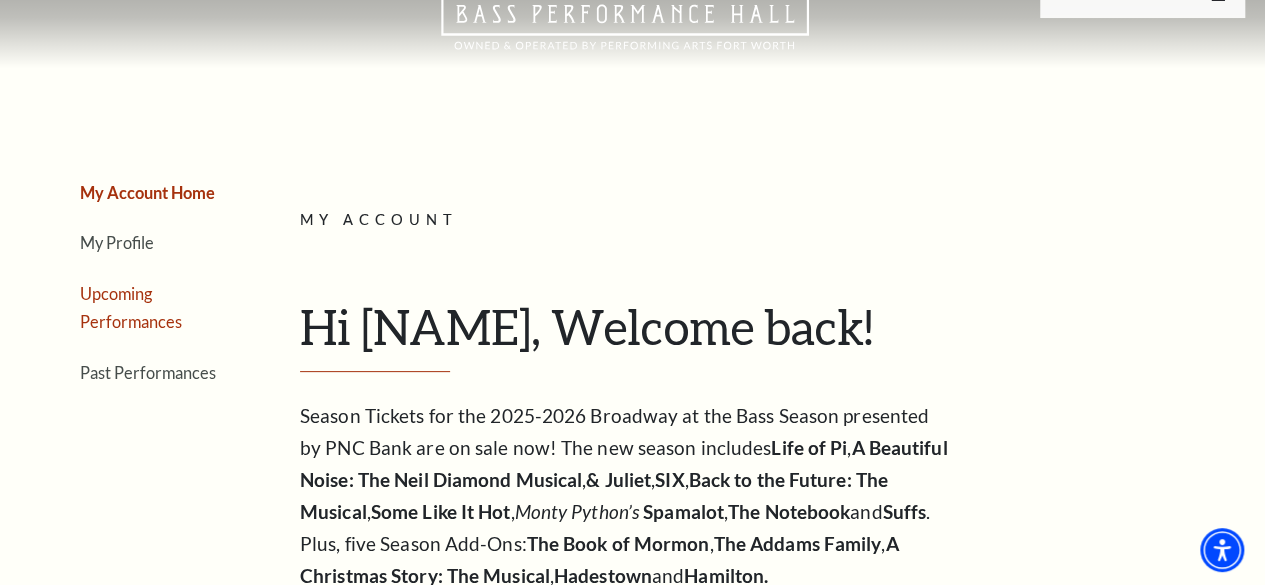 click on "Upcoming Performances" at bounding box center [131, 308] 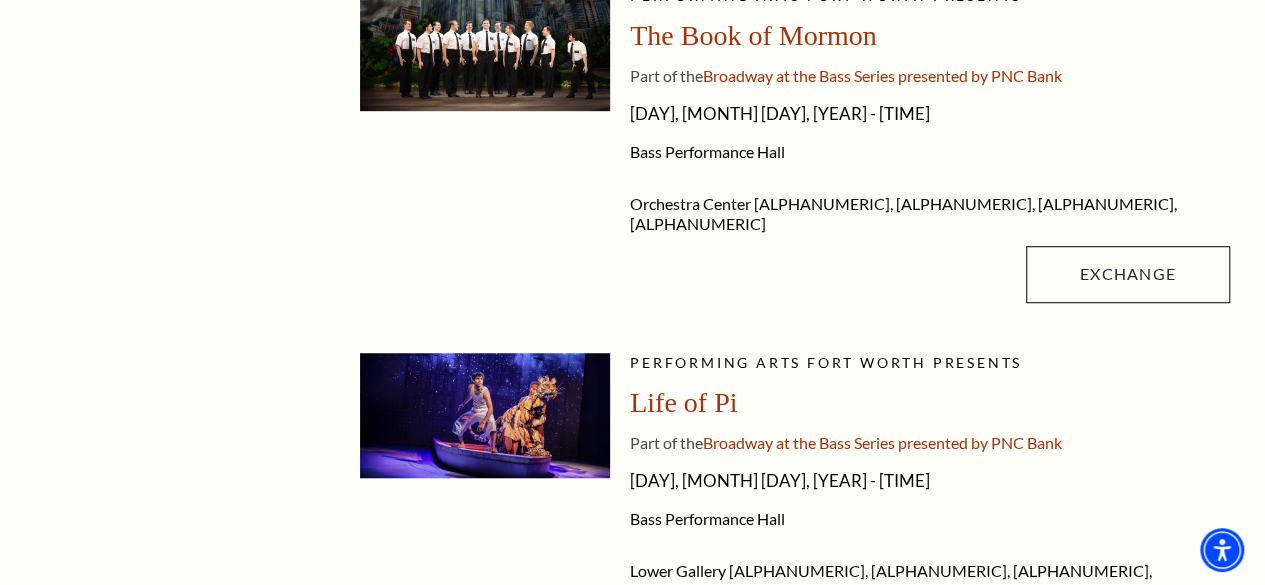 scroll, scrollTop: 800, scrollLeft: 0, axis: vertical 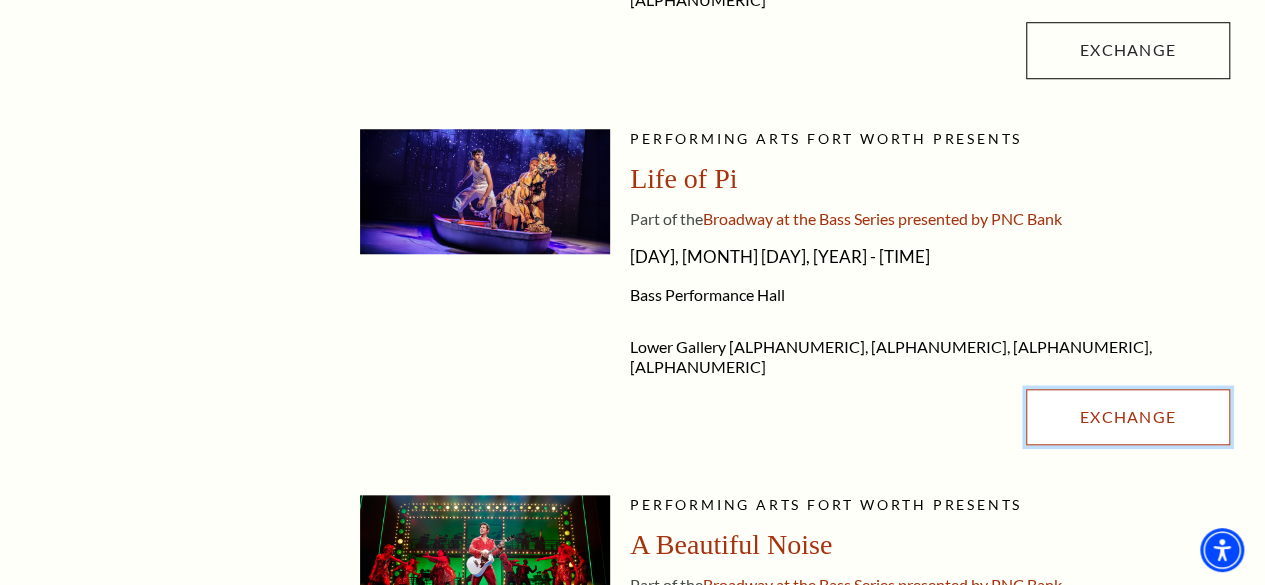 click on "Exchange" at bounding box center (1128, 417) 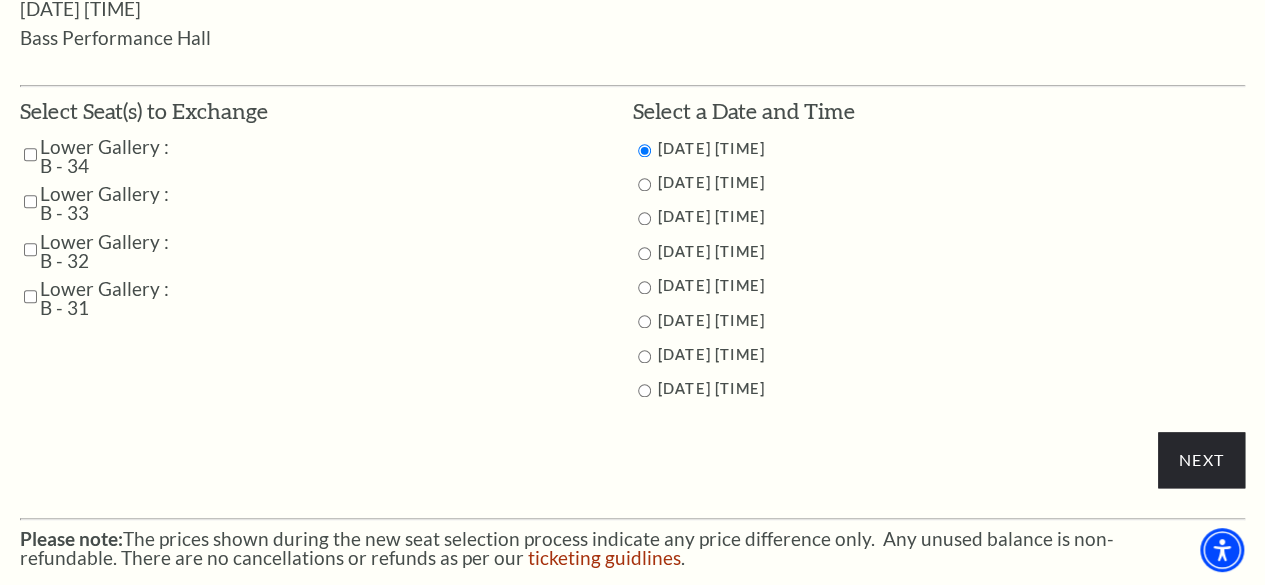 scroll, scrollTop: 1000, scrollLeft: 0, axis: vertical 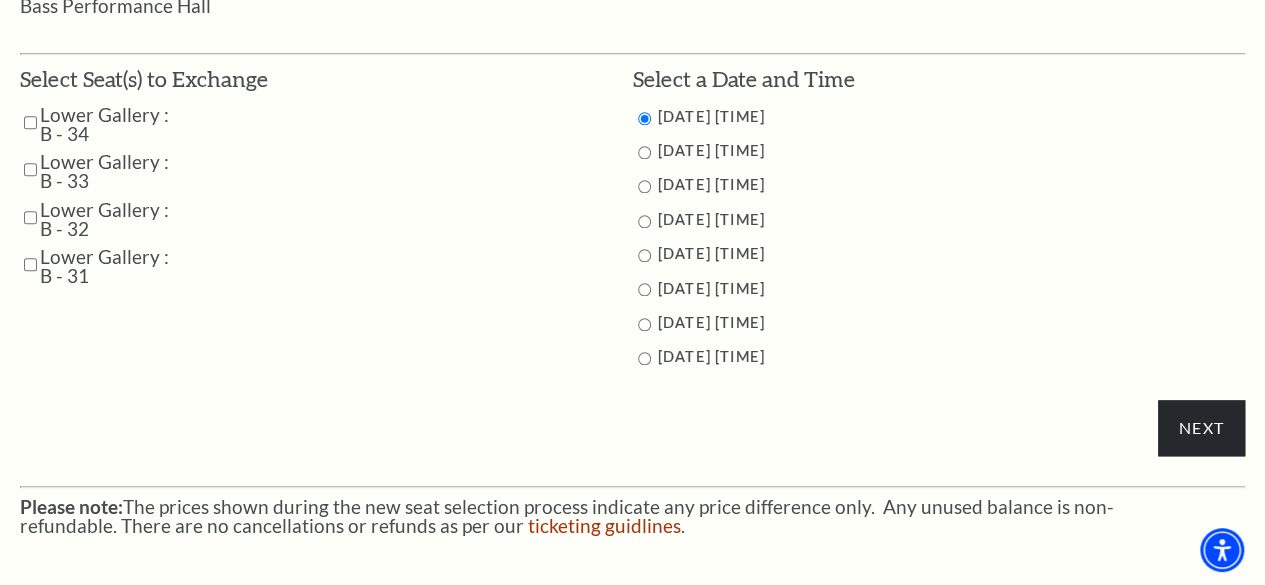click at bounding box center (30, 122) 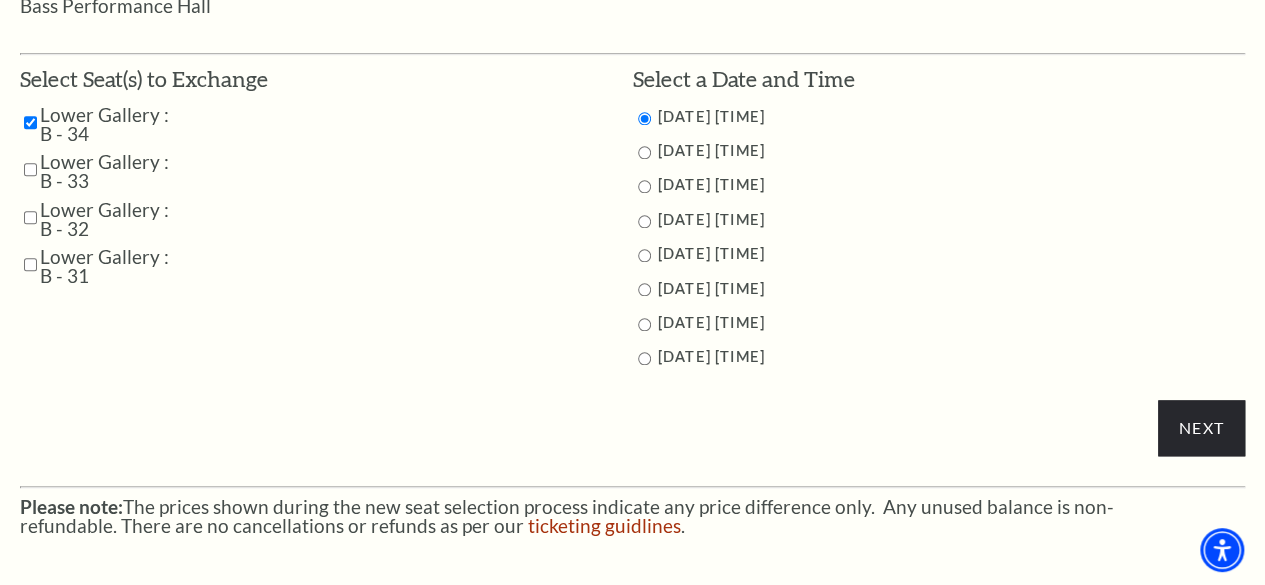 click at bounding box center (30, 169) 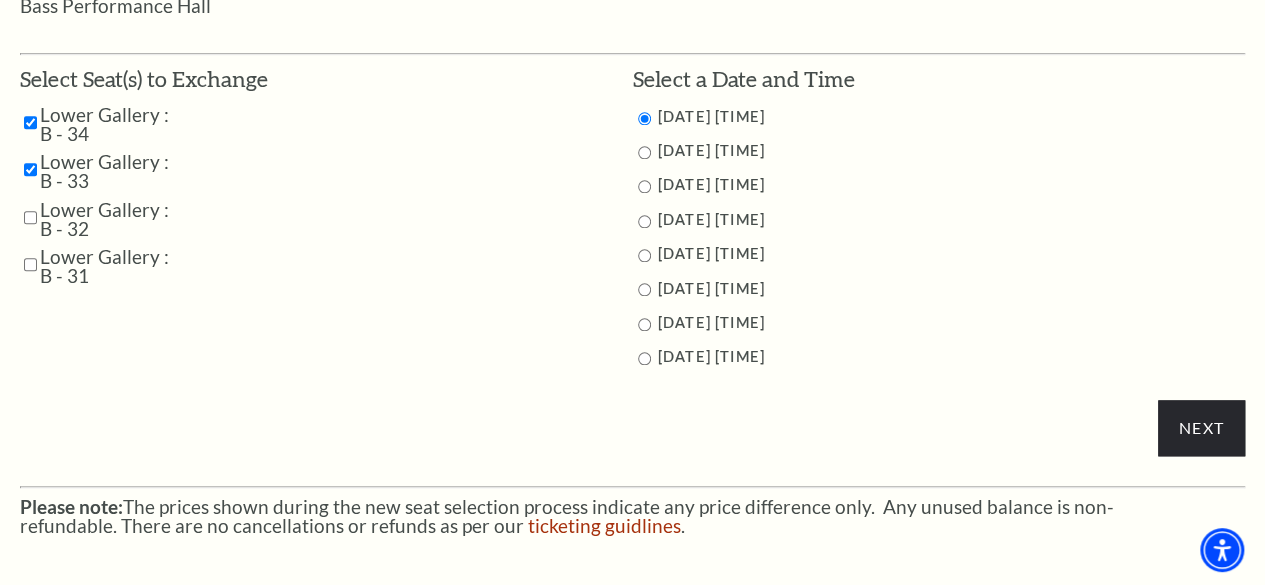 click at bounding box center [30, 217] 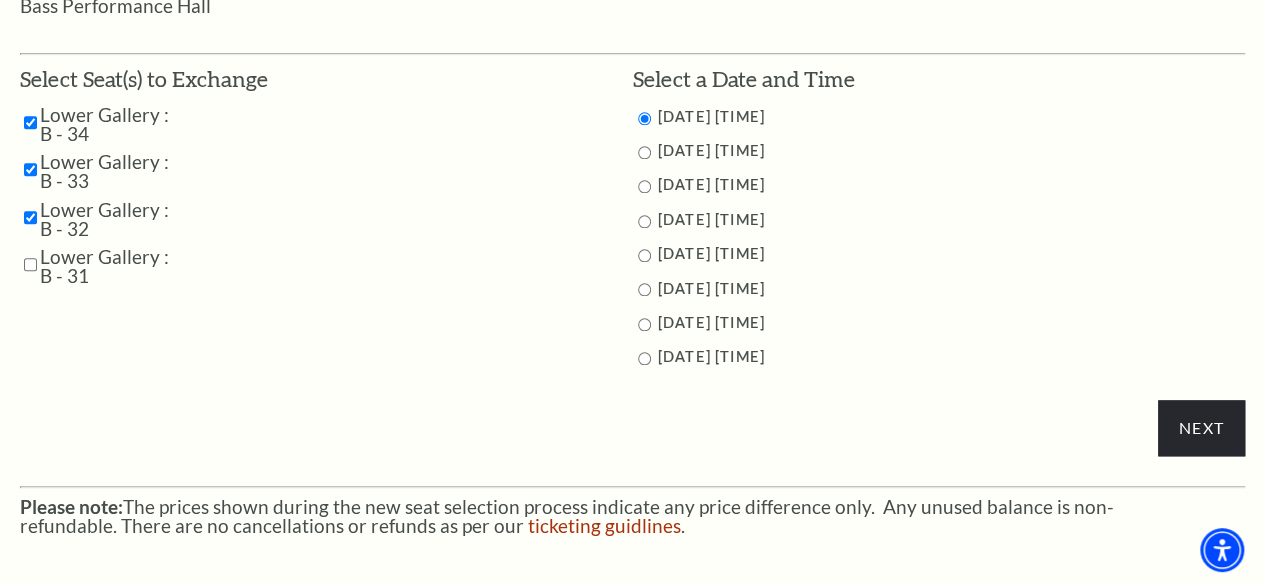 click at bounding box center (30, 264) 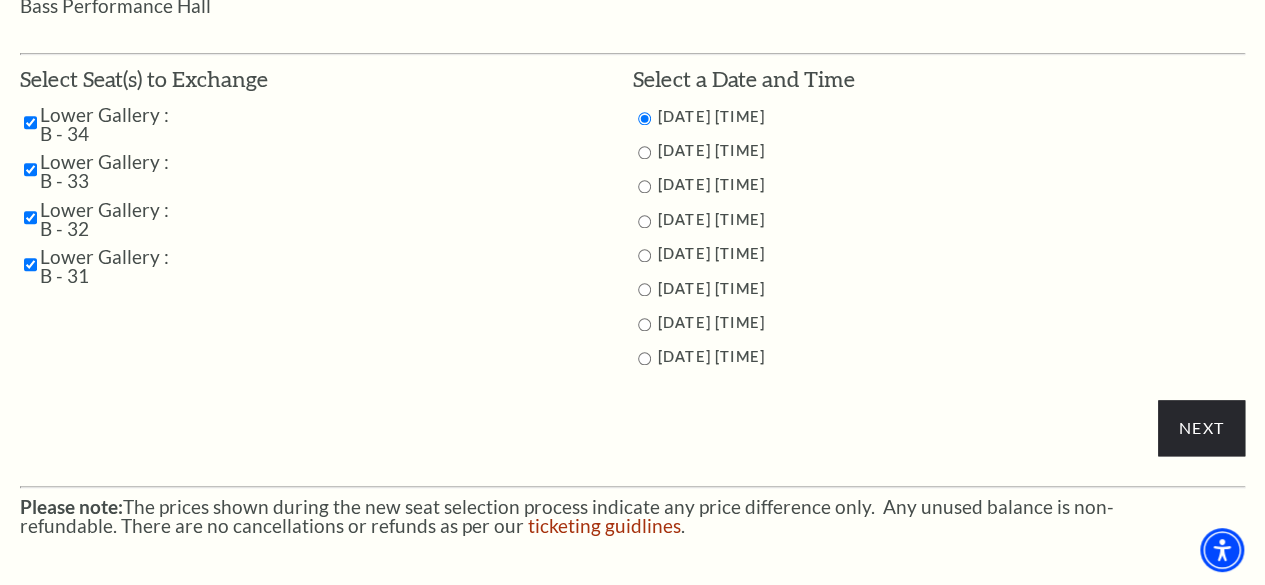 click at bounding box center (644, 324) 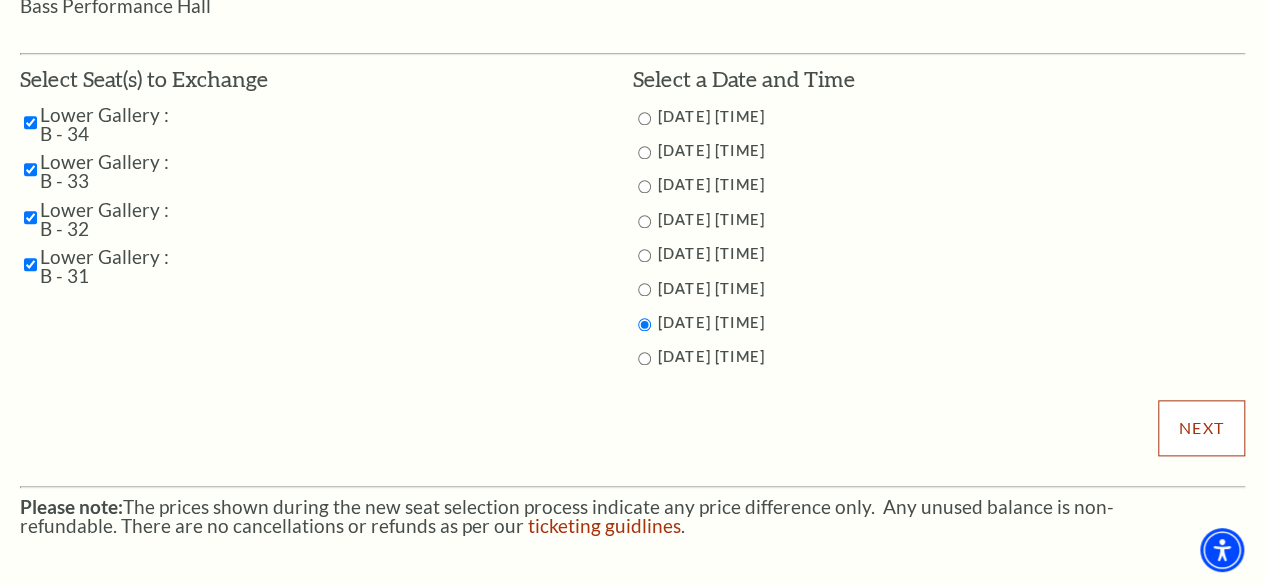 click on "Next" at bounding box center [1201, 428] 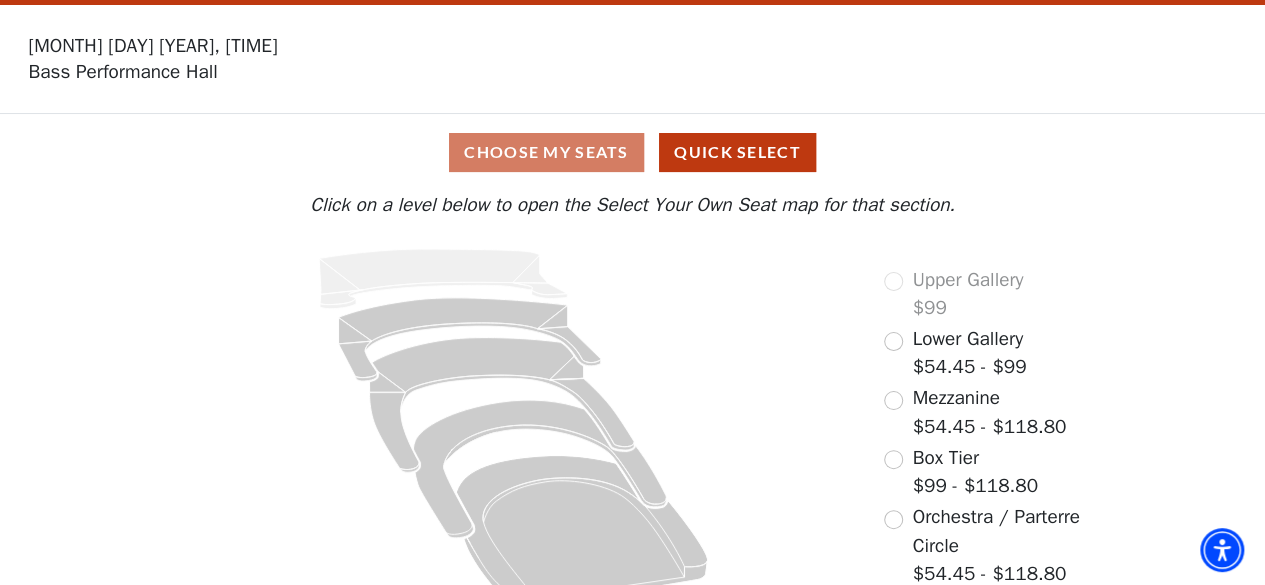 scroll, scrollTop: 90, scrollLeft: 0, axis: vertical 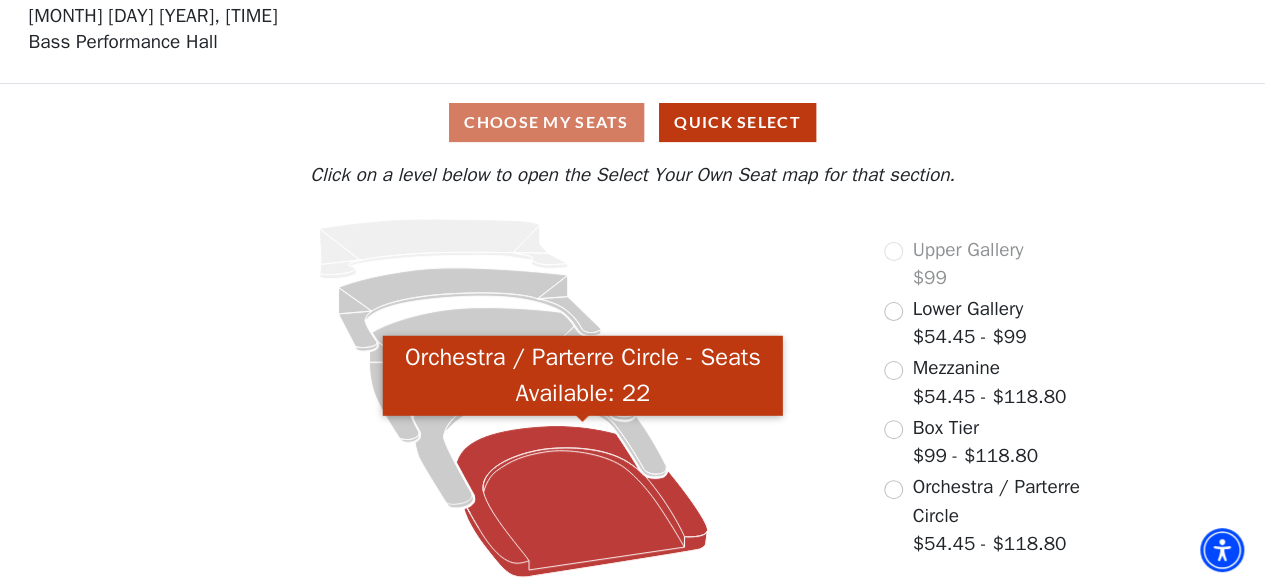 click 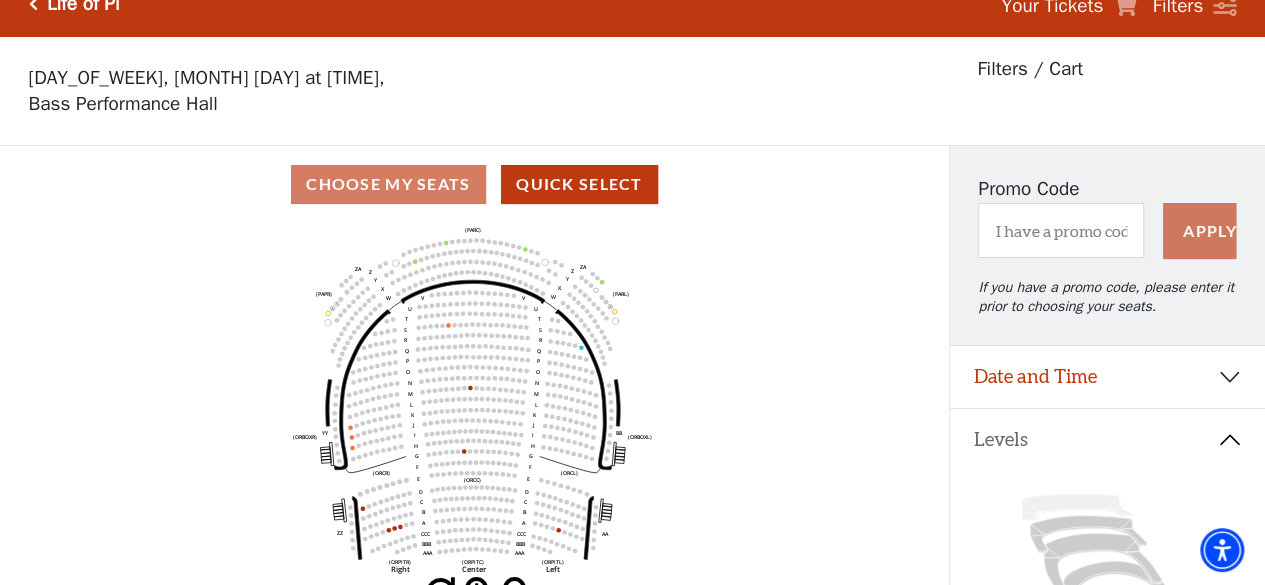 scroll, scrollTop: 0, scrollLeft: 0, axis: both 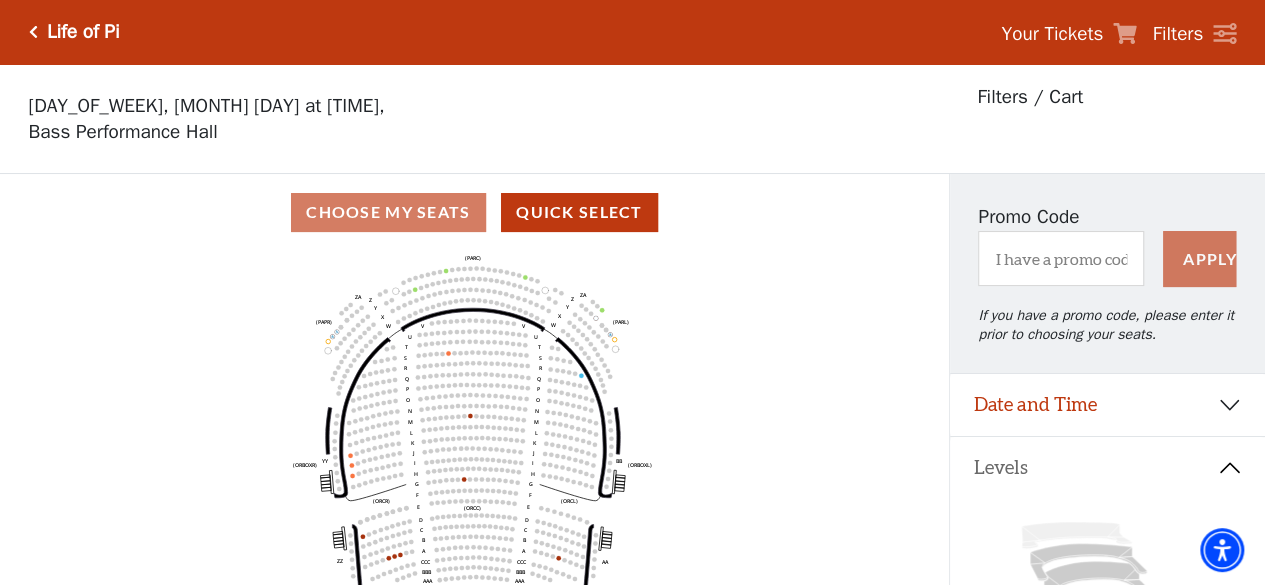 click at bounding box center [33, 32] 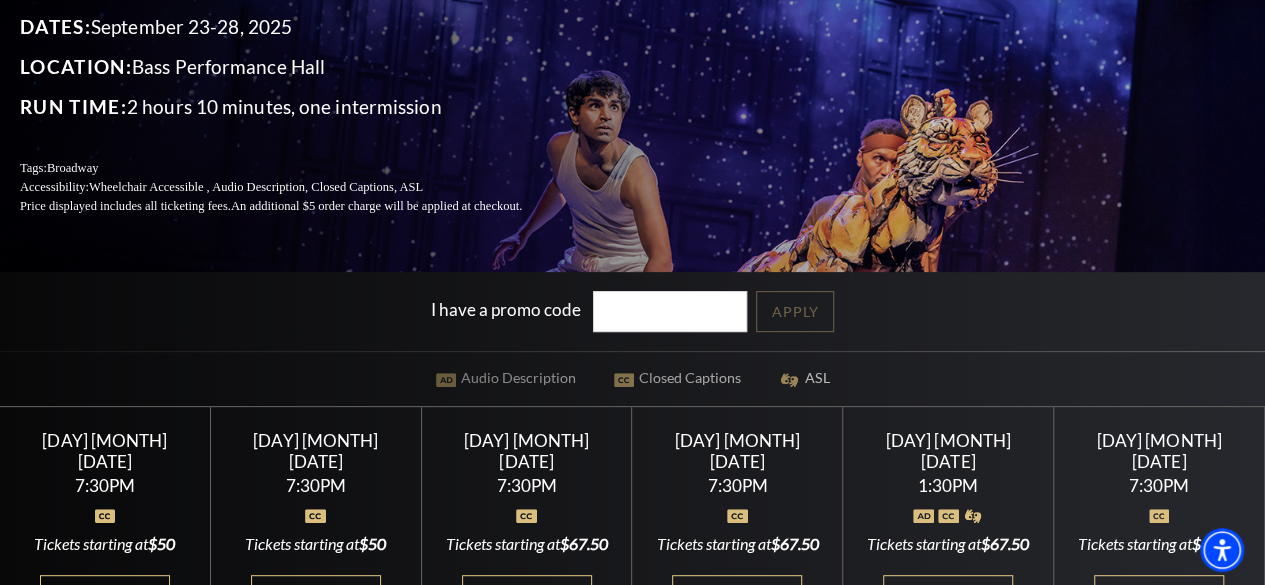 scroll, scrollTop: 0, scrollLeft: 0, axis: both 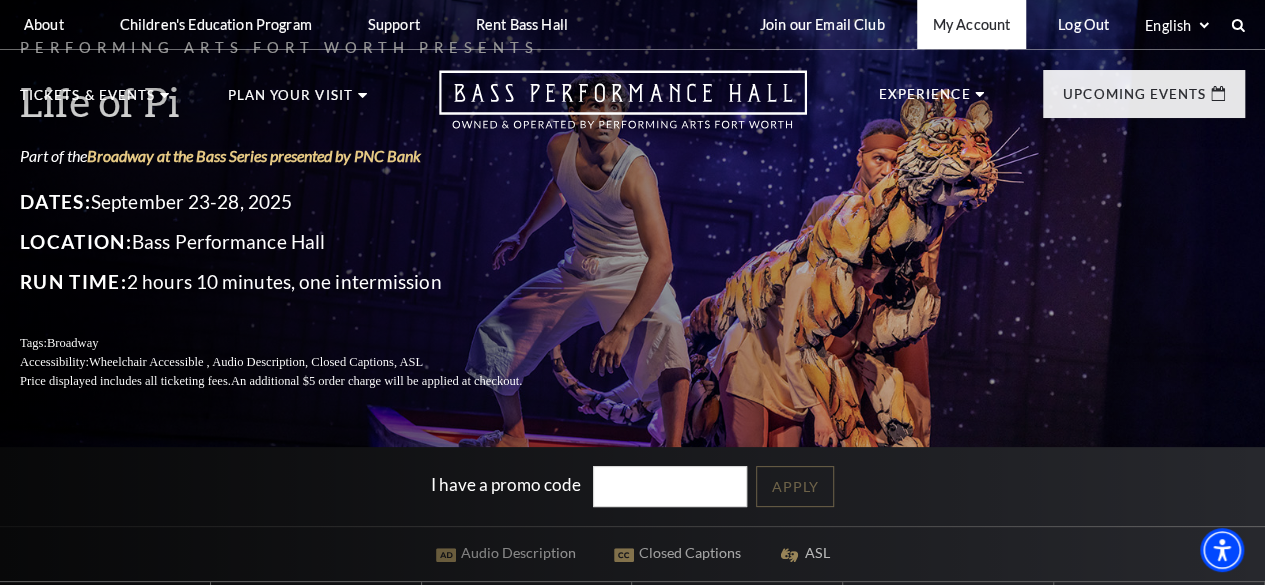 click on "My Account" at bounding box center (971, 24) 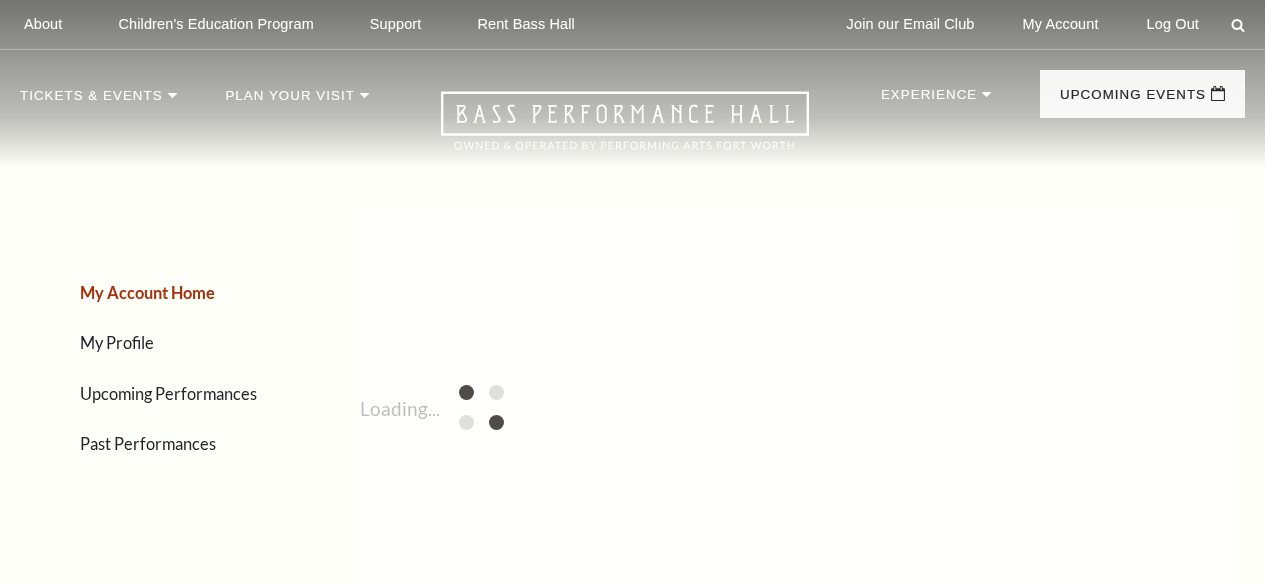 scroll, scrollTop: 0, scrollLeft: 0, axis: both 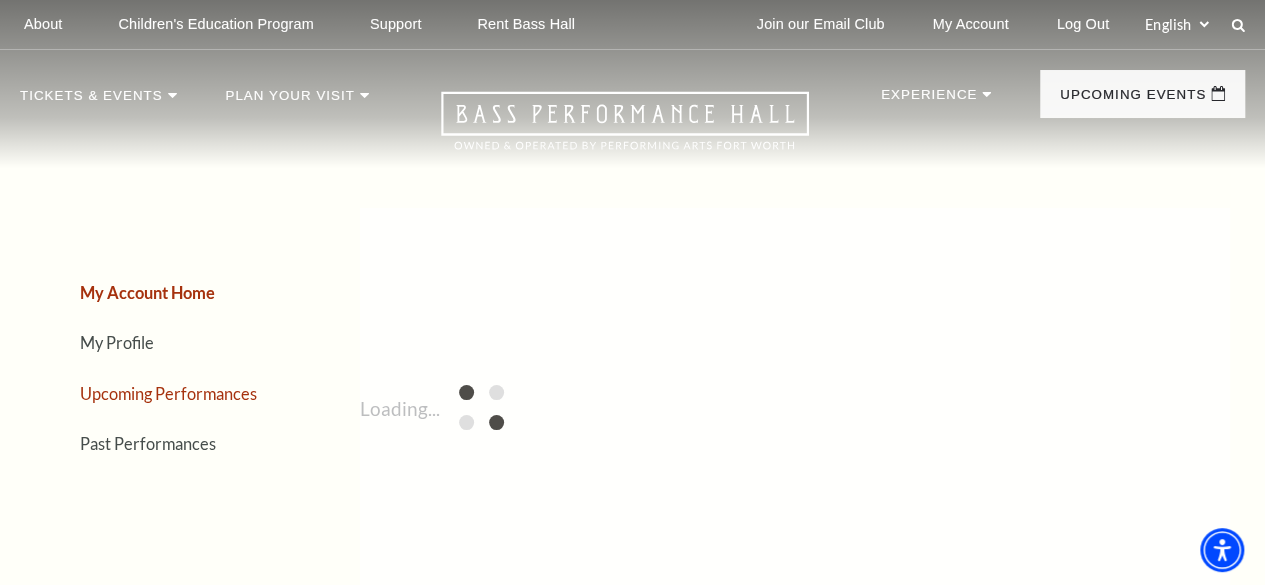 click on "Upcoming Performances" at bounding box center [168, 393] 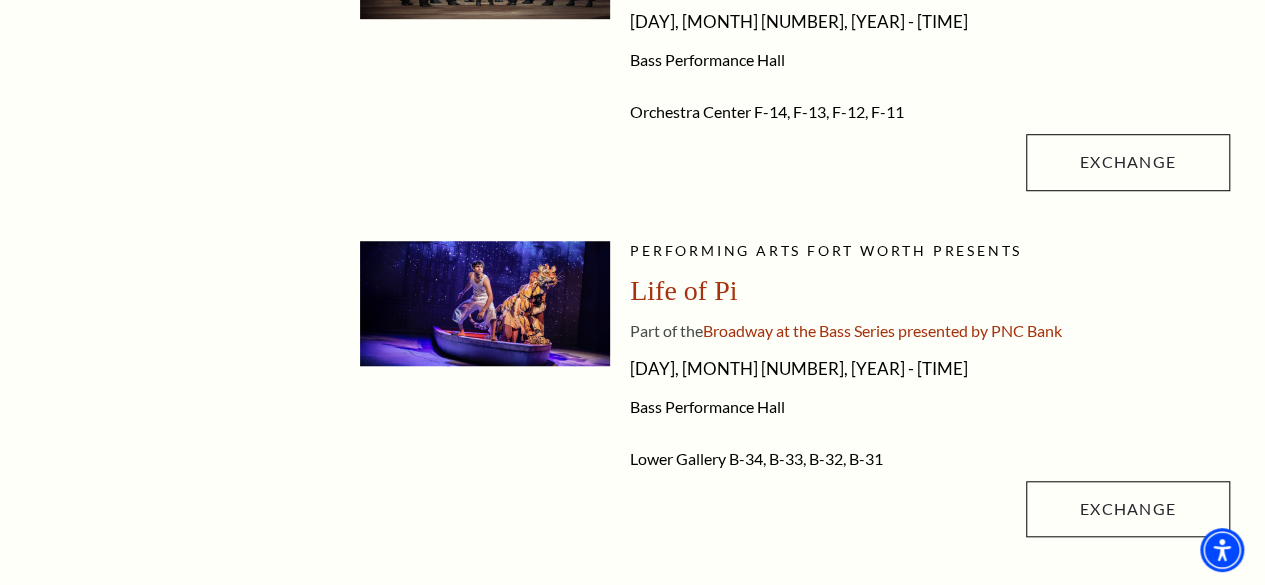 scroll, scrollTop: 700, scrollLeft: 0, axis: vertical 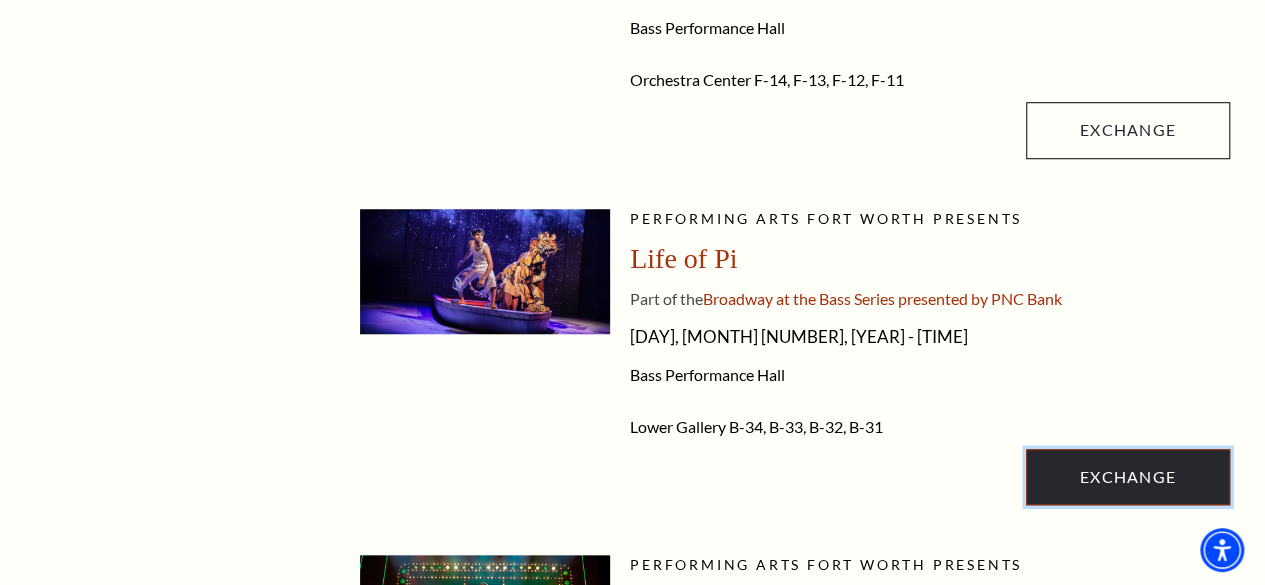 click on "Exchange" at bounding box center (1128, 477) 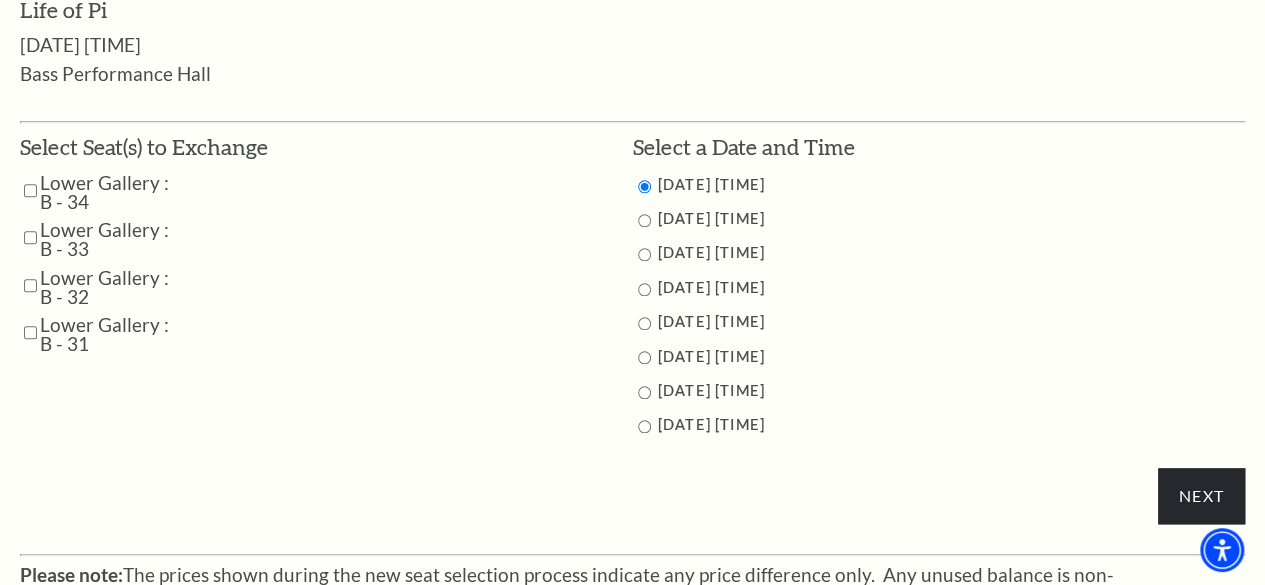 scroll, scrollTop: 1000, scrollLeft: 0, axis: vertical 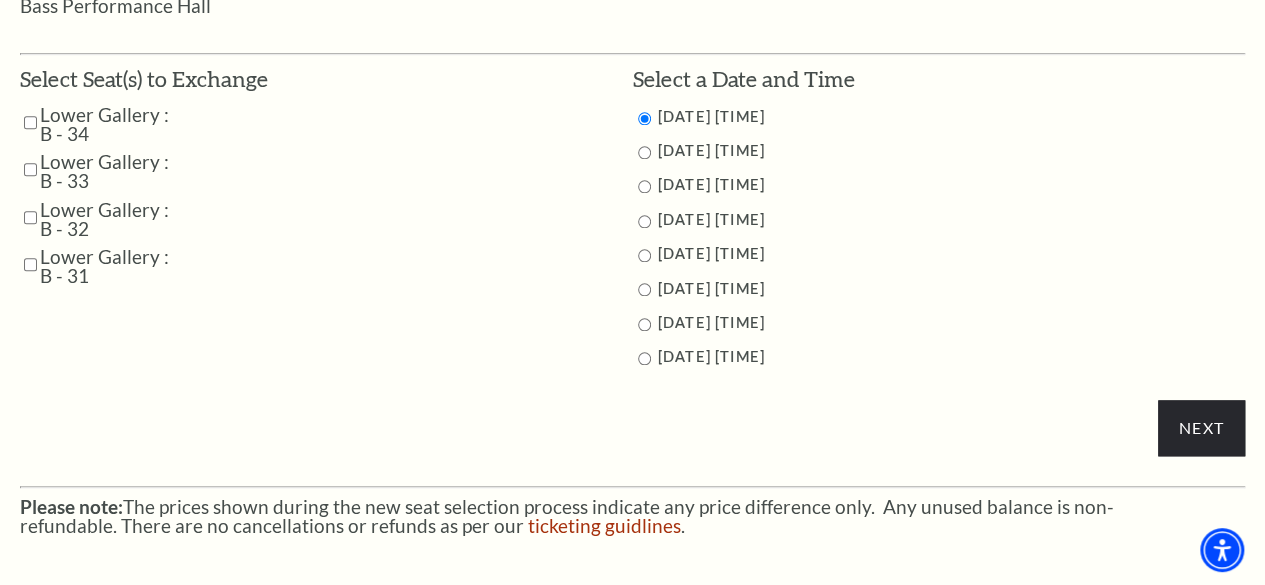 click at bounding box center [644, 358] 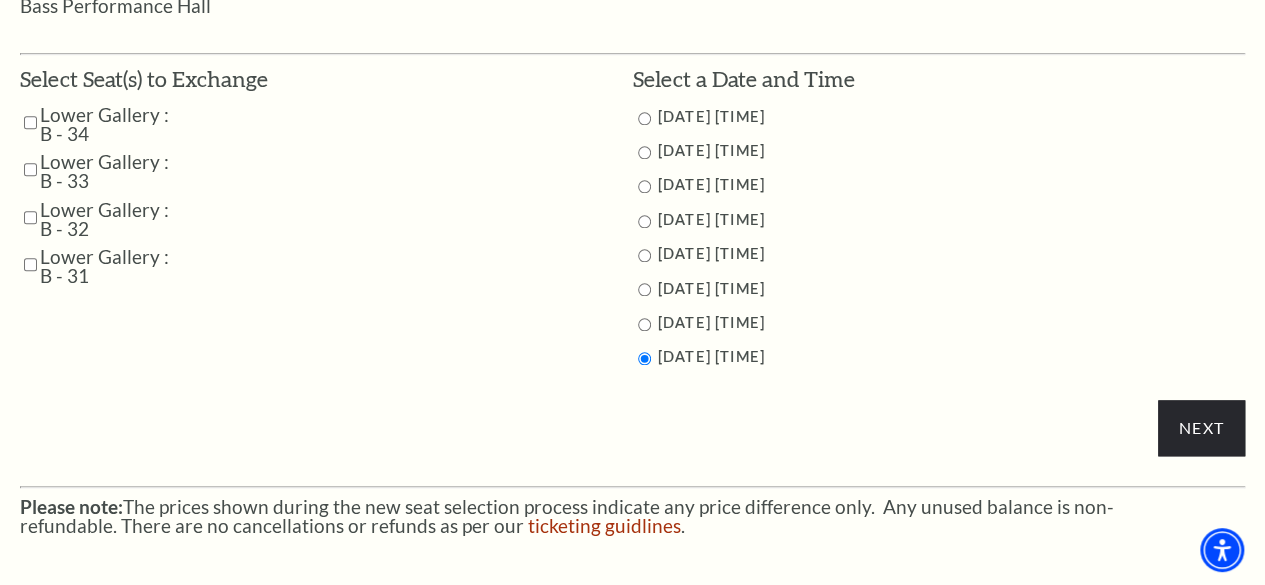 click at bounding box center (30, 264) 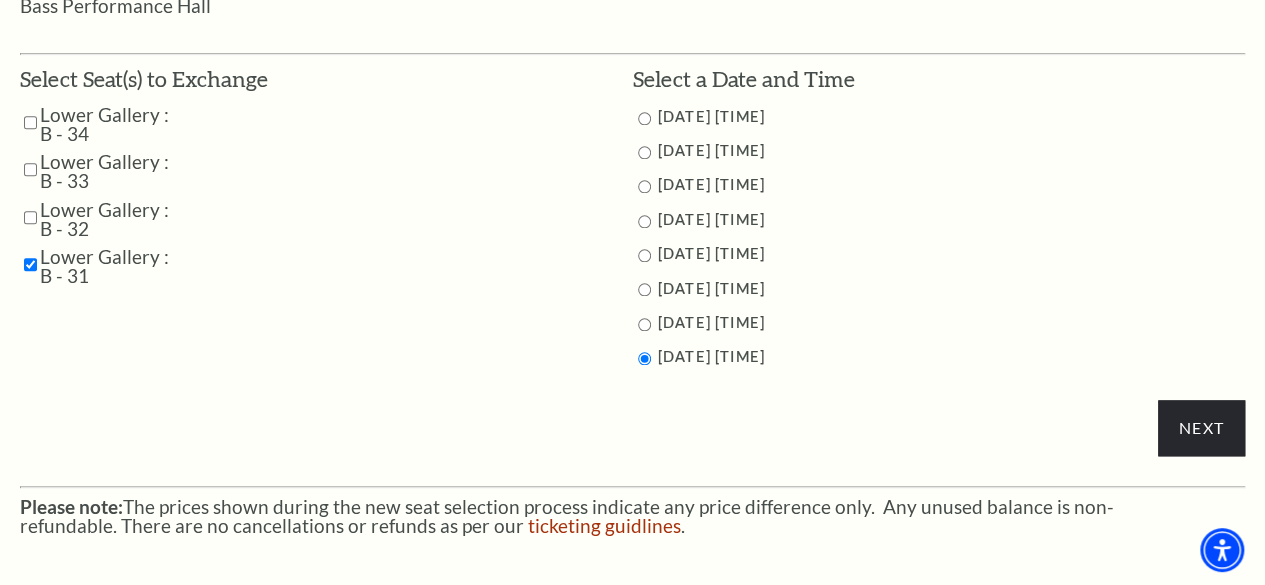 click at bounding box center (30, 217) 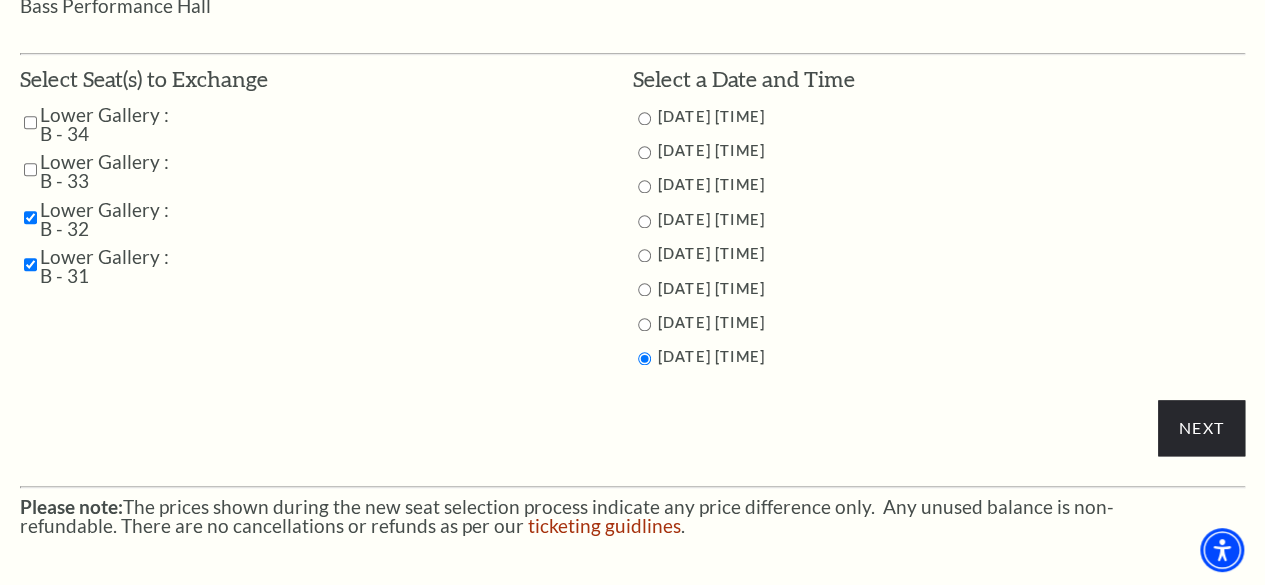 click at bounding box center (30, 169) 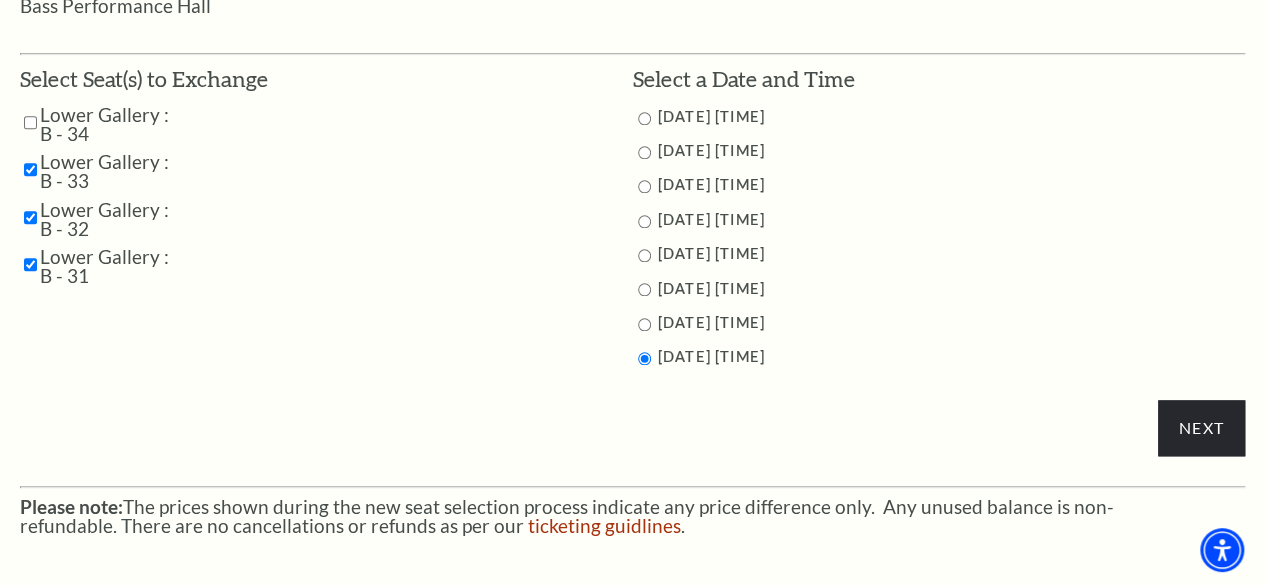 click at bounding box center (30, 122) 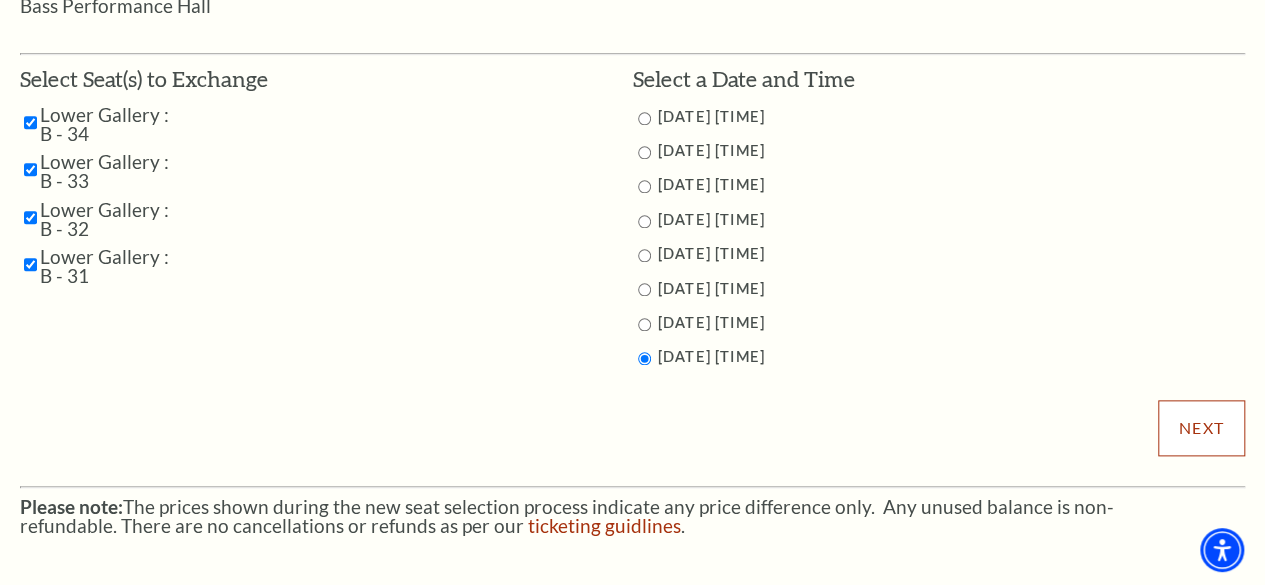 click on "Next" at bounding box center (1201, 428) 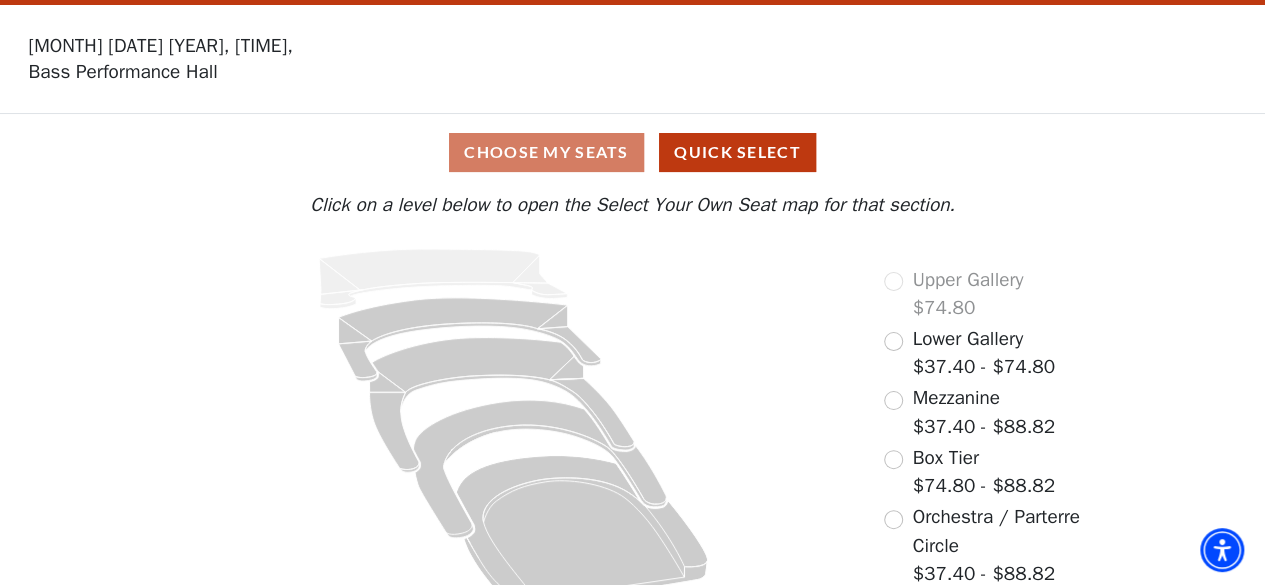 scroll, scrollTop: 90, scrollLeft: 0, axis: vertical 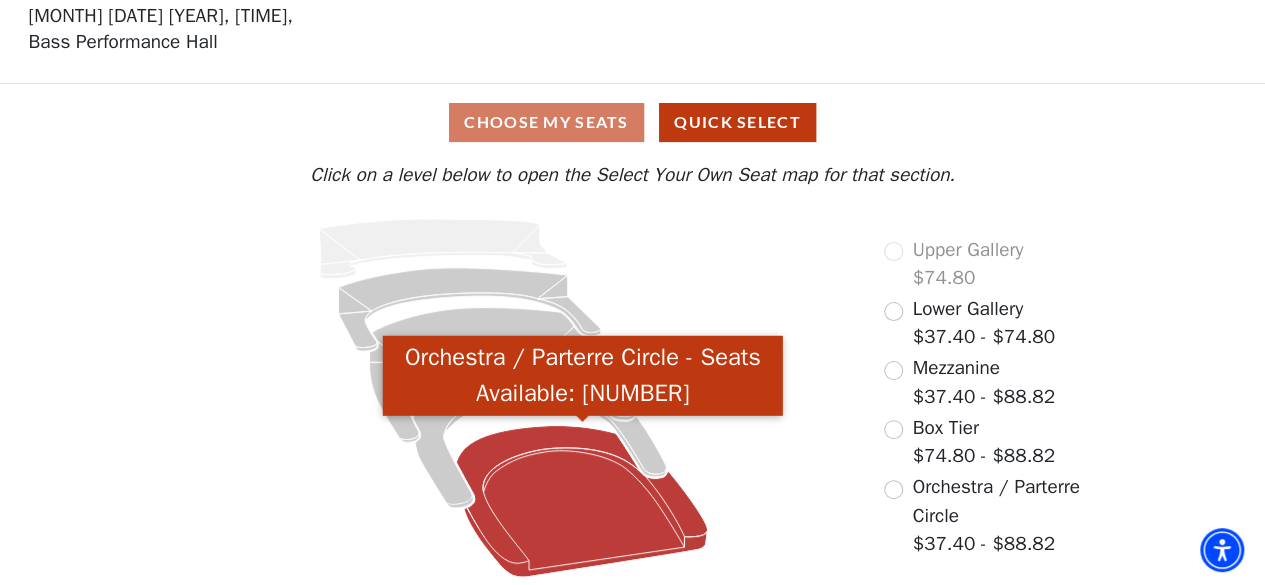 click 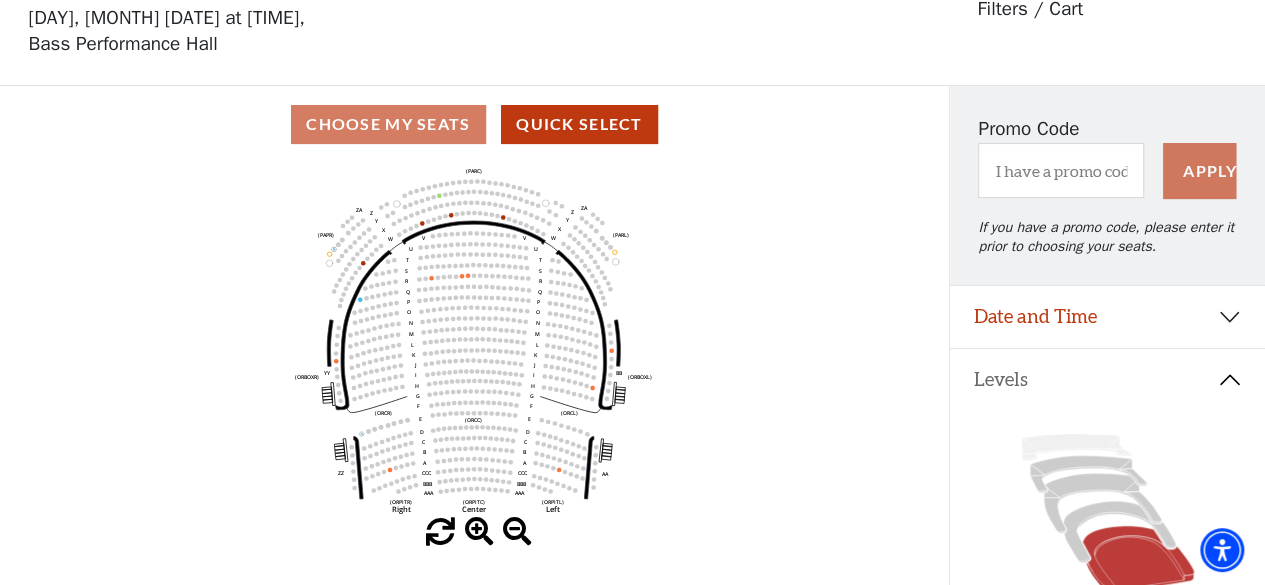 scroll, scrollTop: 92, scrollLeft: 0, axis: vertical 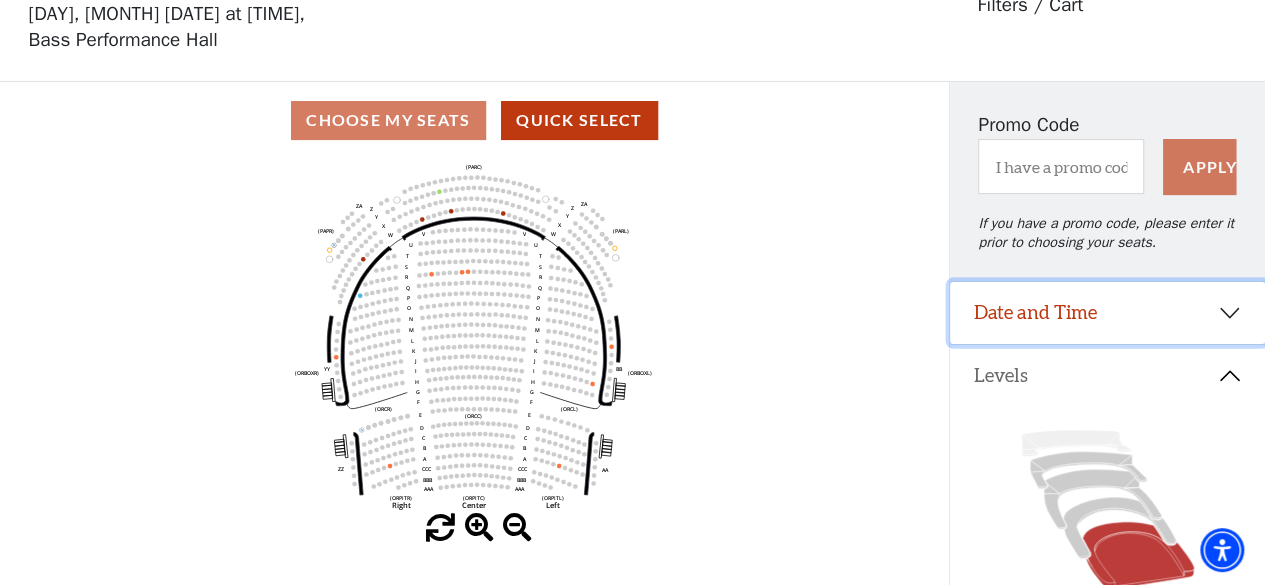 click on "Date and Time" at bounding box center (1107, 313) 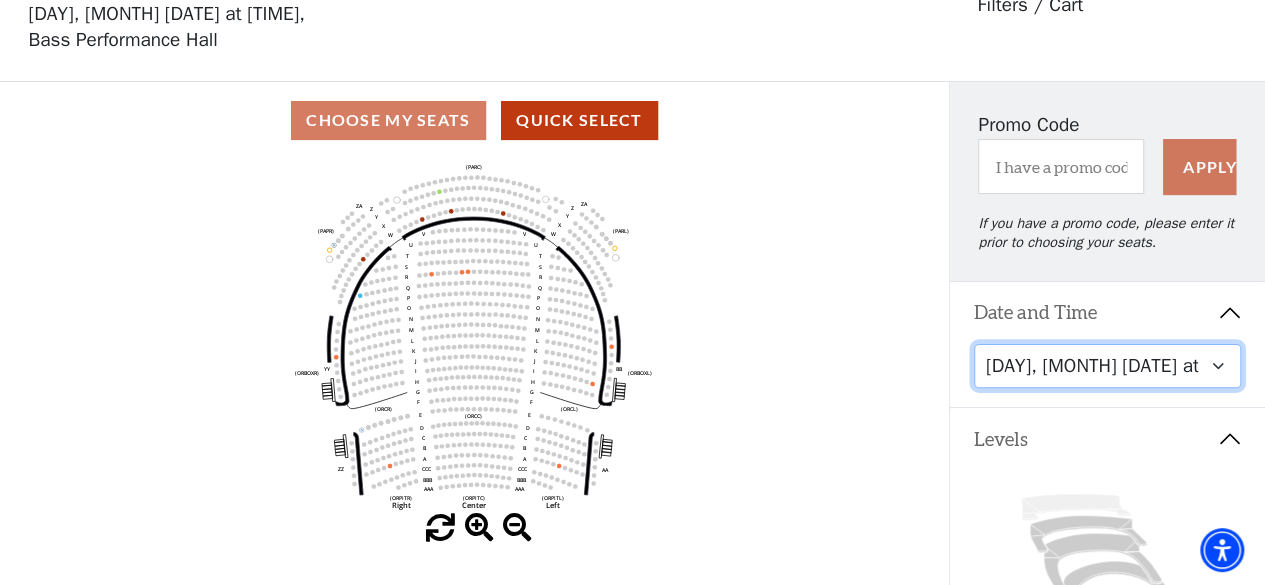 click on "Tuesday, September 23 at 7:30 PM Wednesday, September 24 at 7:30 PM Thursday, September 25 at 7:30 PM Friday, September 26 at 7:30 PM Saturday, September 27 at 1:30 PM Saturday, September 27 at 7:30 PM Sunday, September 28 at 1:30 PM Sunday, September 28 at 6:30 PM" at bounding box center [1108, 366] 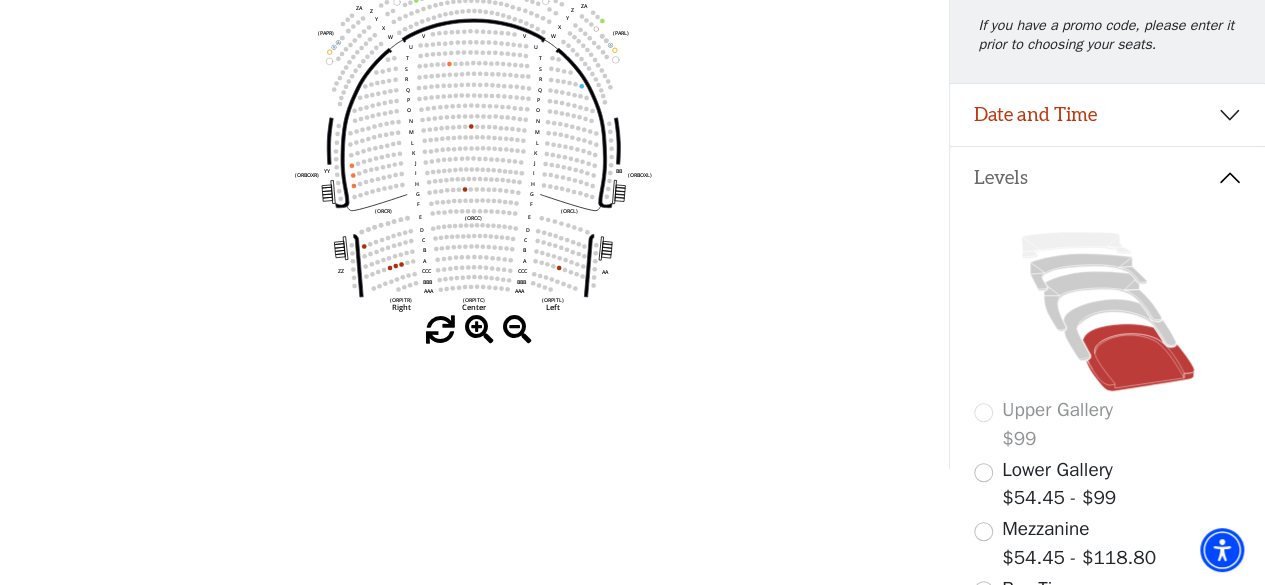 scroll, scrollTop: 292, scrollLeft: 0, axis: vertical 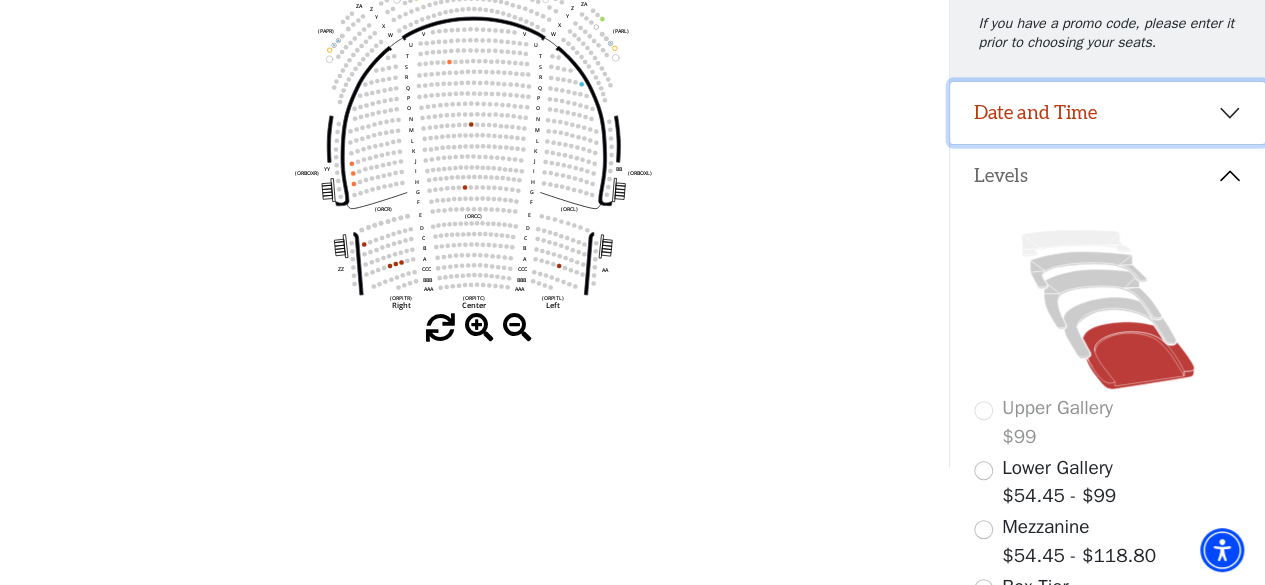 click on "Date and Time" at bounding box center (1107, 113) 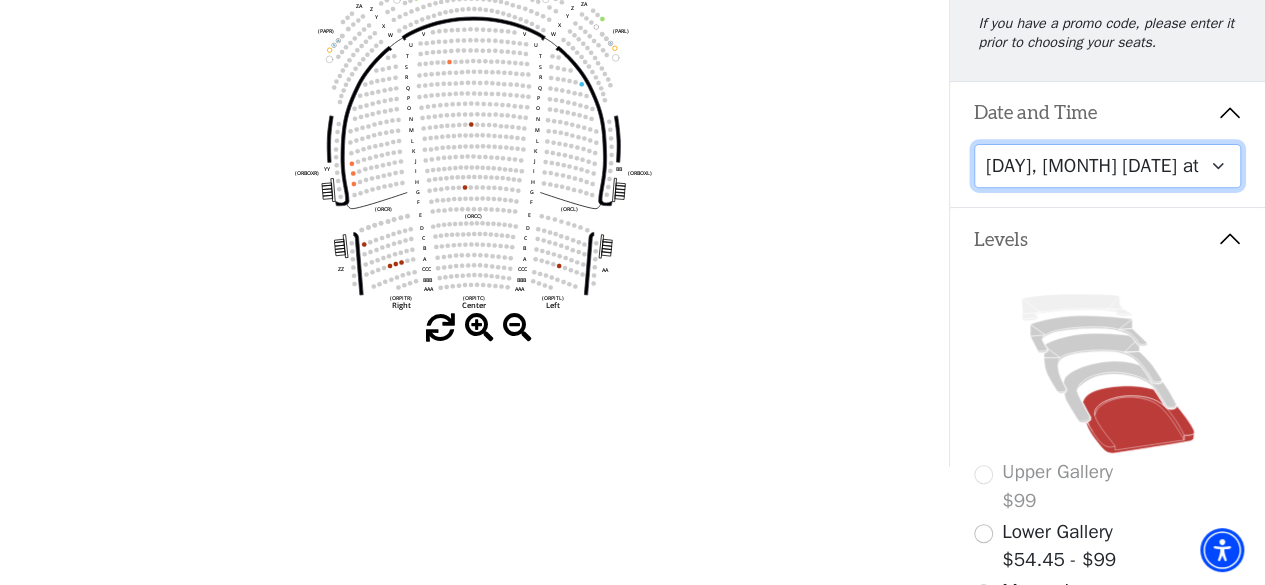 click on "Tuesday, September 23 at 7:30 PM Wednesday, September 24 at 7:30 PM Thursday, September 25 at 7:30 PM Friday, September 26 at 7:30 PM Saturday, September 27 at 1:30 PM Saturday, September 27 at 7:30 PM Sunday, September 28 at 1:30 PM Sunday, September 28 at 6:30 PM" at bounding box center (1108, 166) 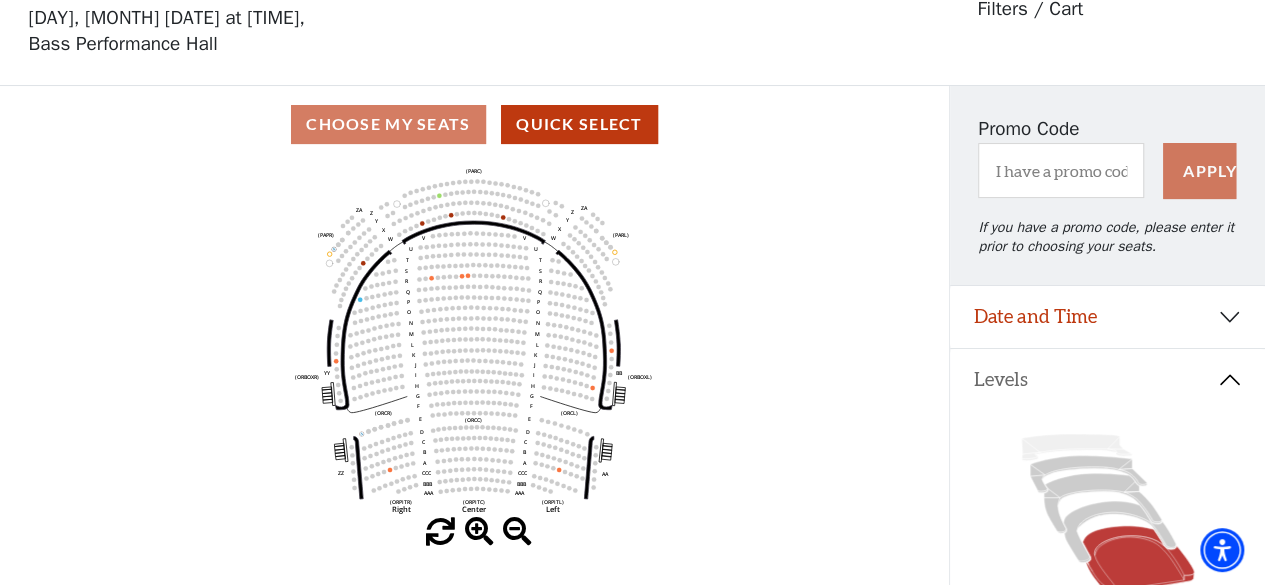 scroll, scrollTop: 92, scrollLeft: 0, axis: vertical 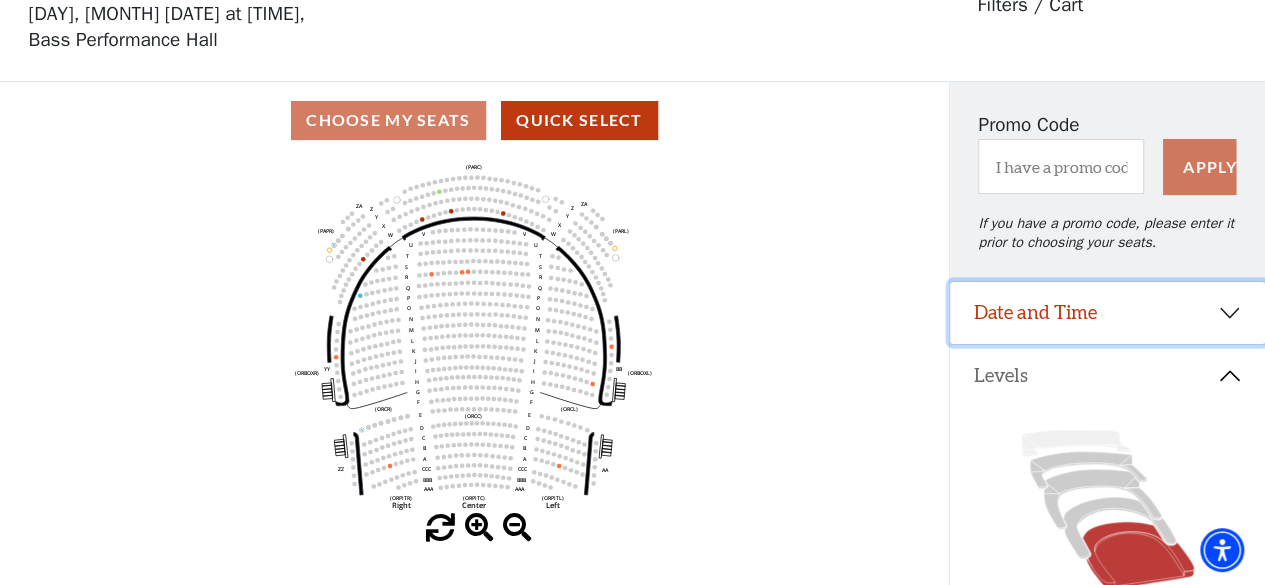 click on "Date and Time" at bounding box center (1107, 313) 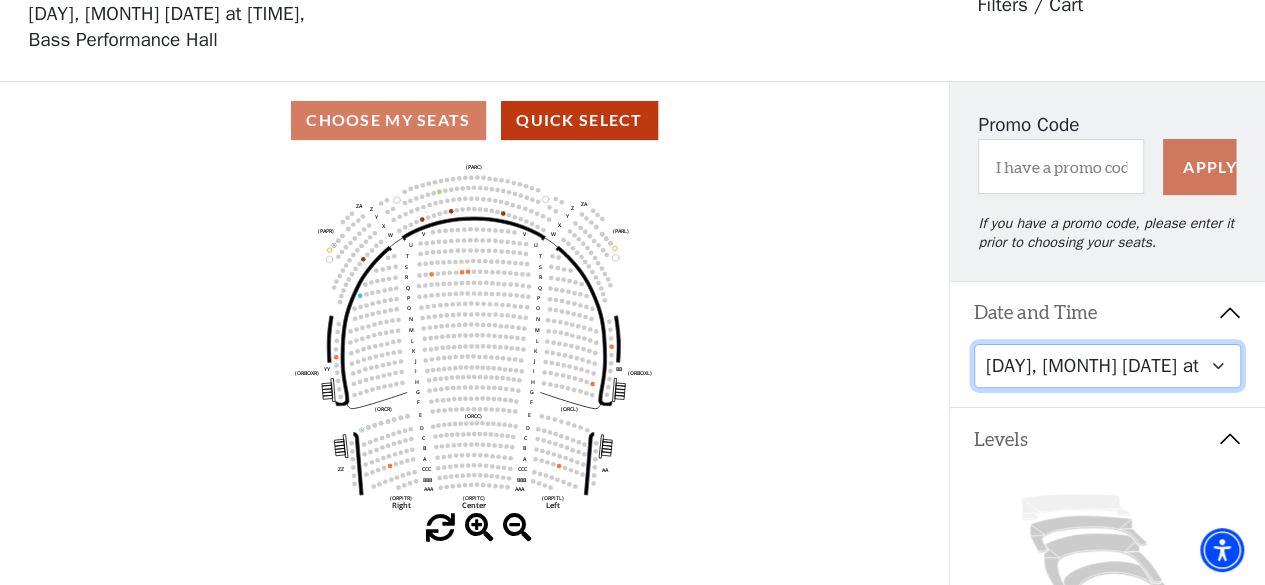 click on "Tuesday, September 23 at 7:30 PM Wednesday, September 24 at 7:30 PM Thursday, September 25 at 7:30 PM Friday, September 26 at 7:30 PM Saturday, September 27 at 1:30 PM Saturday, September 27 at 7:30 PM Sunday, September 28 at 1:30 PM Sunday, September 28 at 6:30 PM" at bounding box center (1108, 366) 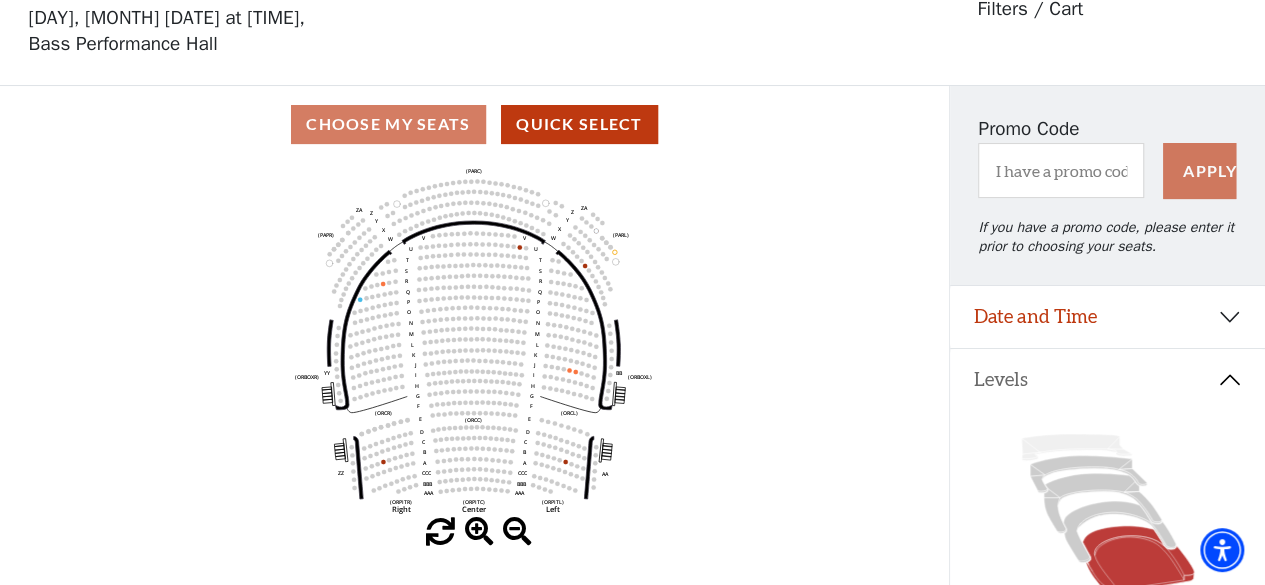scroll, scrollTop: 92, scrollLeft: 0, axis: vertical 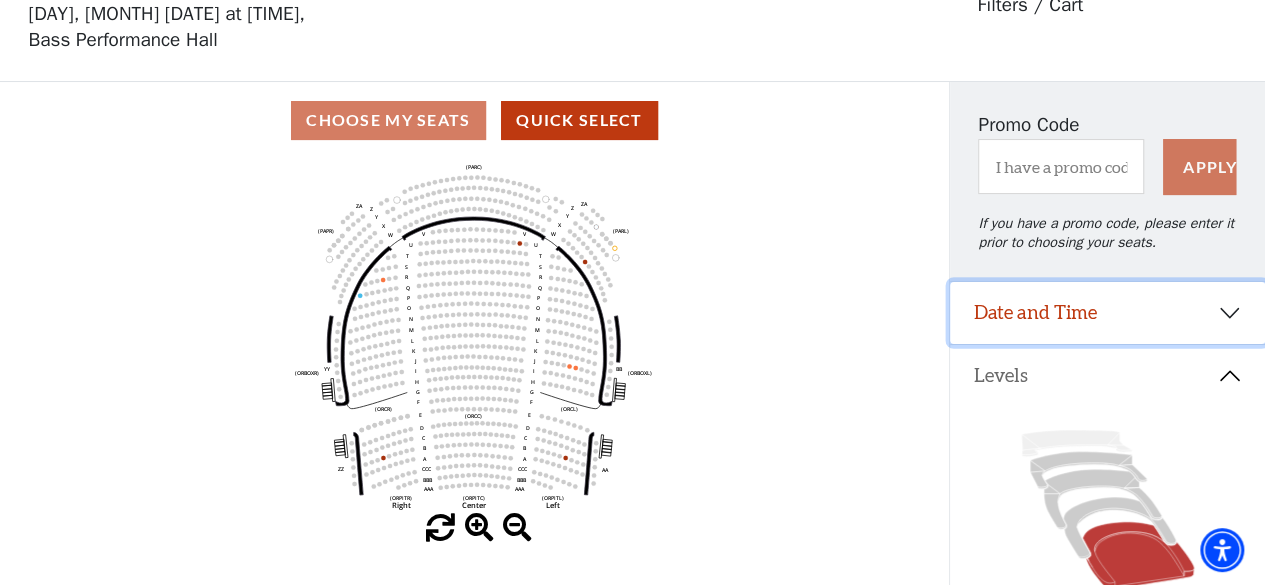 click on "Date and Time" at bounding box center [1107, 313] 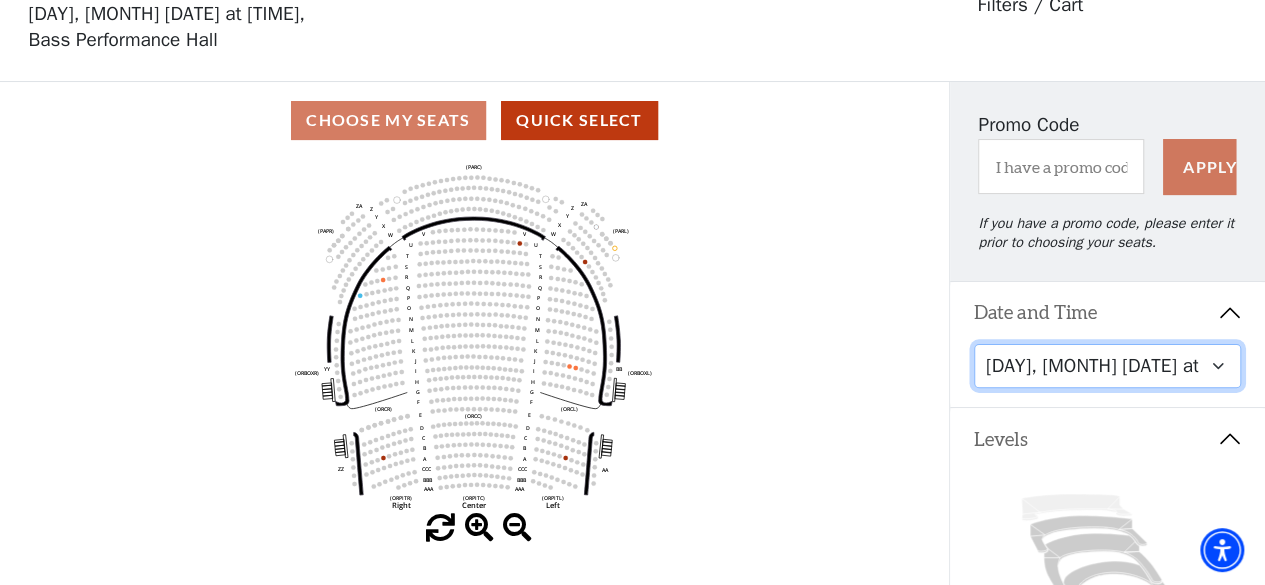 click on "Tuesday, September 23 at 7:30 PM Wednesday, September 24 at 7:30 PM Thursday, September 25 at 7:30 PM Friday, September 26 at 7:30 PM Saturday, September 27 at 1:30 PM Saturday, September 27 at 7:30 PM Sunday, September 28 at 1:30 PM Sunday, September 28 at 6:30 PM" at bounding box center (1108, 366) 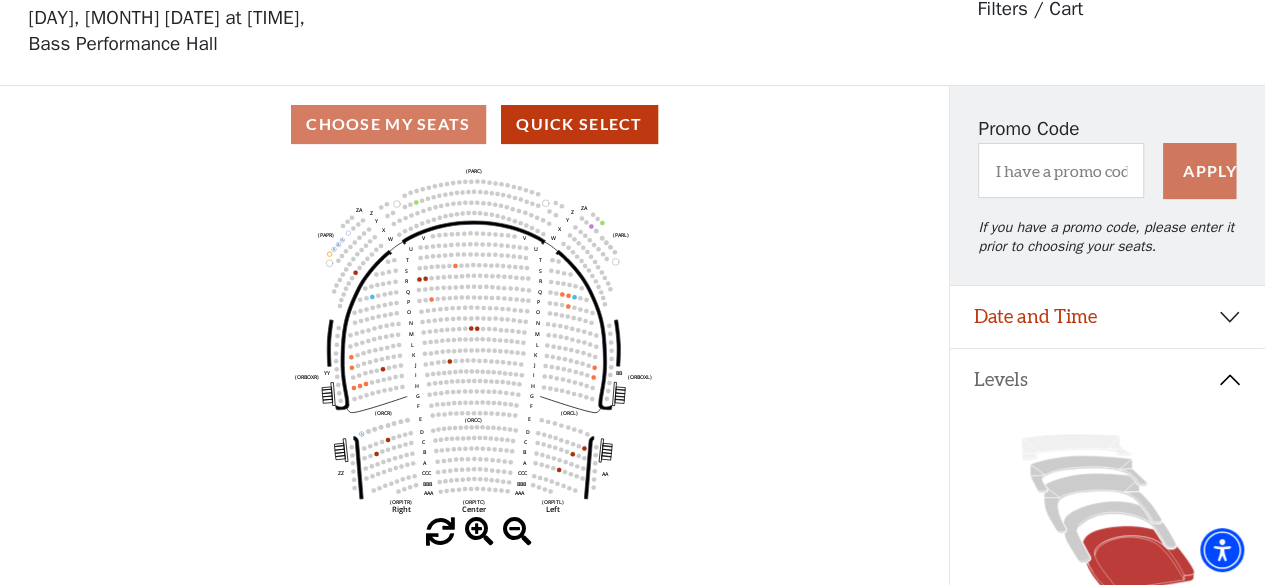 scroll, scrollTop: 92, scrollLeft: 0, axis: vertical 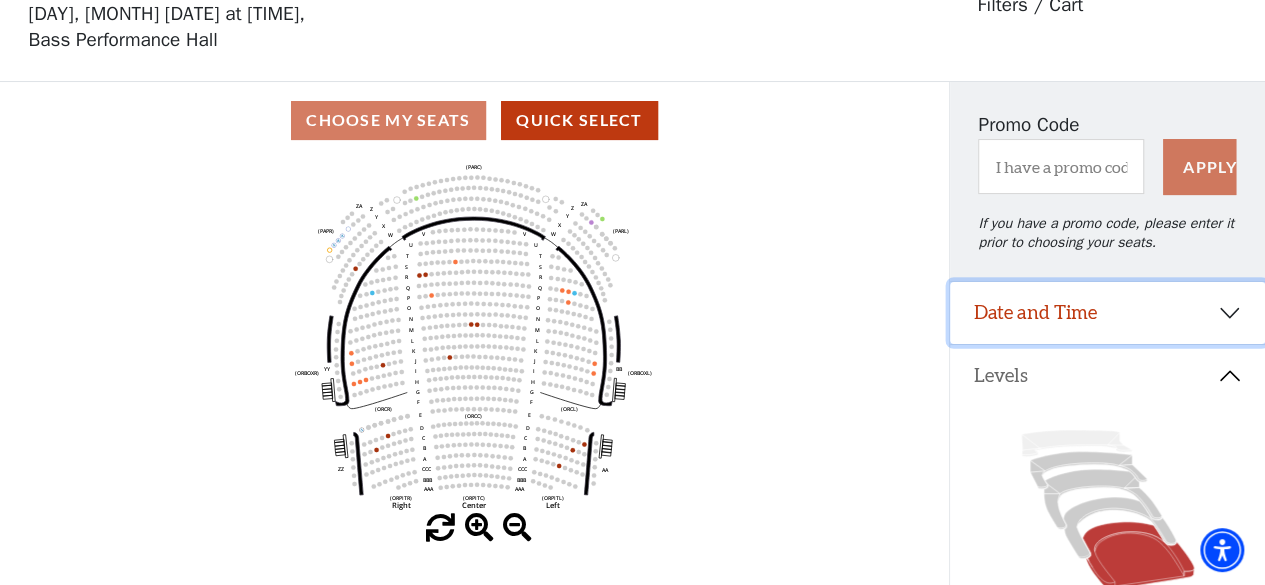 click on "Date and Time" at bounding box center [1107, 313] 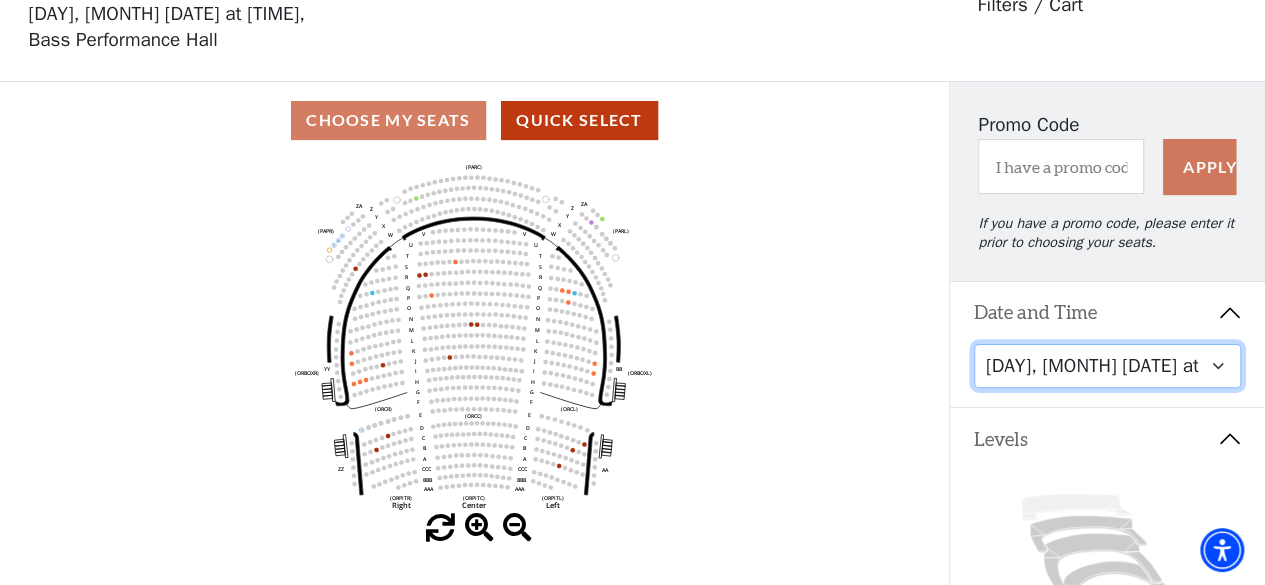 click on "Tuesday, September 23 at 7:30 PM Wednesday, September 24 at 7:30 PM Thursday, September 25 at 7:30 PM Friday, September 26 at 7:30 PM Saturday, September 27 at 1:30 PM Saturday, September 27 at 7:30 PM Sunday, September 28 at 1:30 PM Sunday, September 28 at 6:30 PM" at bounding box center [1108, 366] 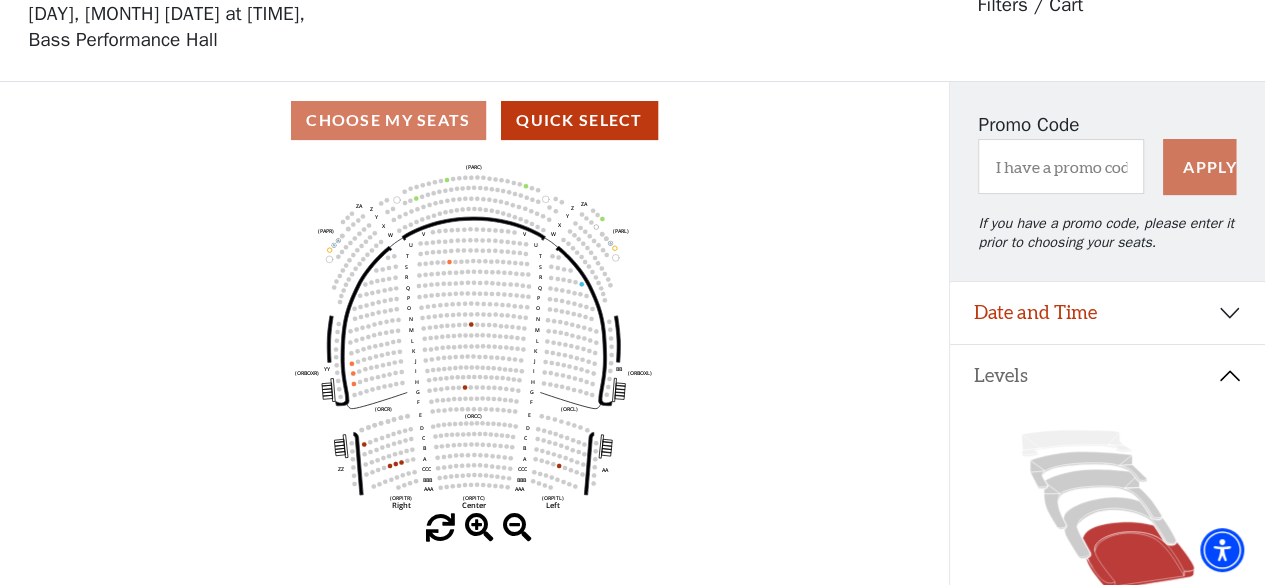 scroll, scrollTop: 192, scrollLeft: 0, axis: vertical 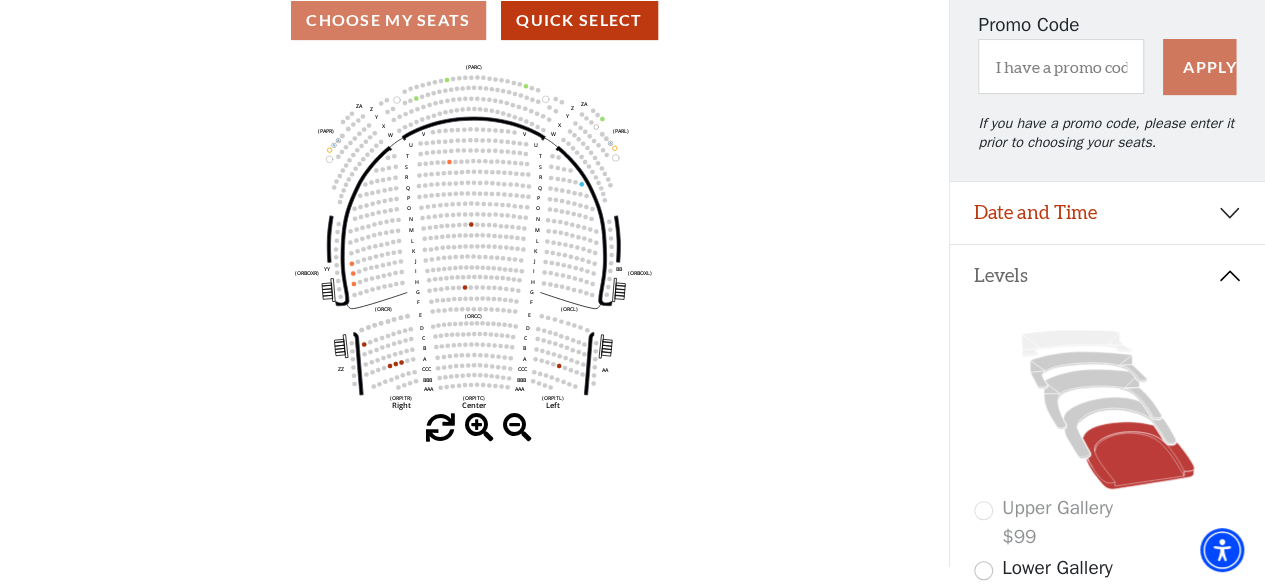 click at bounding box center [479, 428] 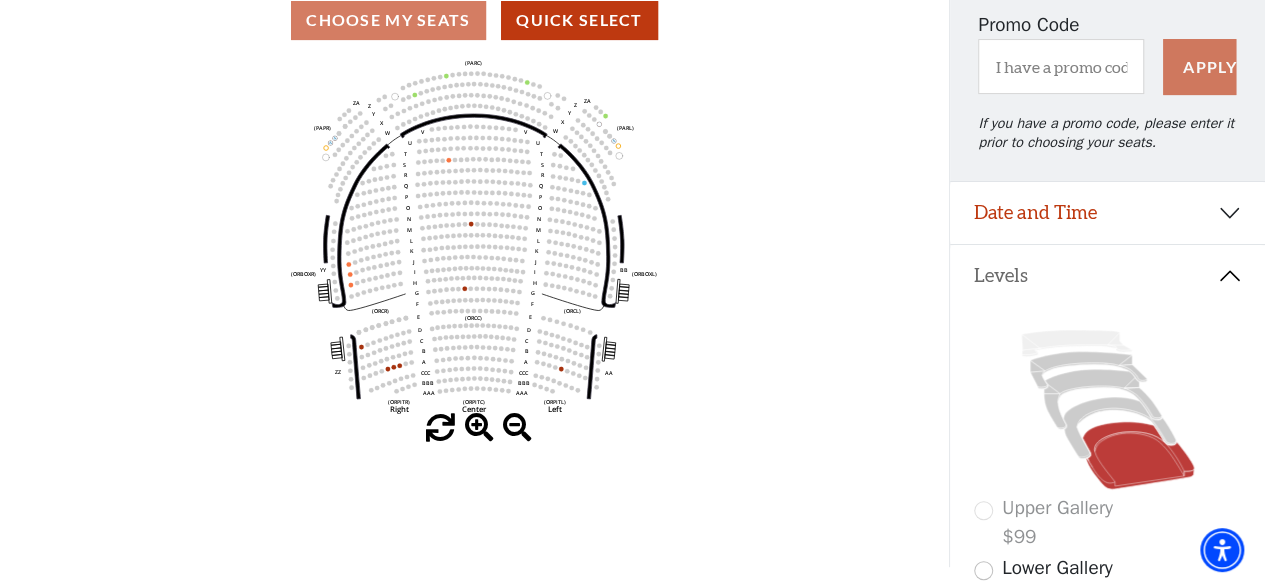 click at bounding box center (479, 428) 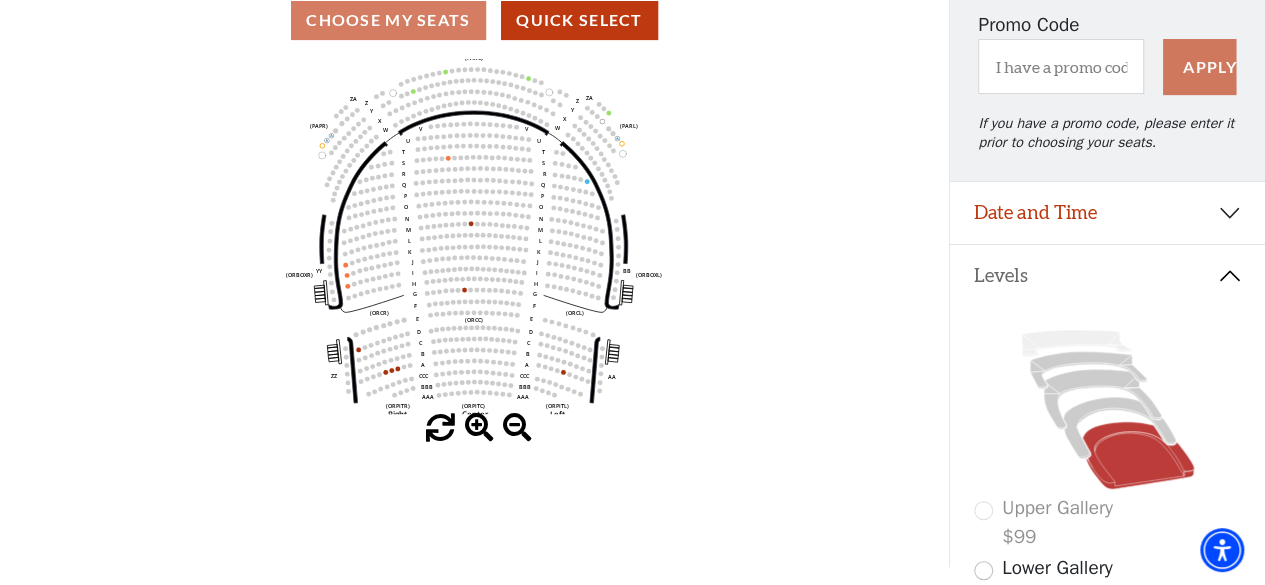 click at bounding box center (479, 428) 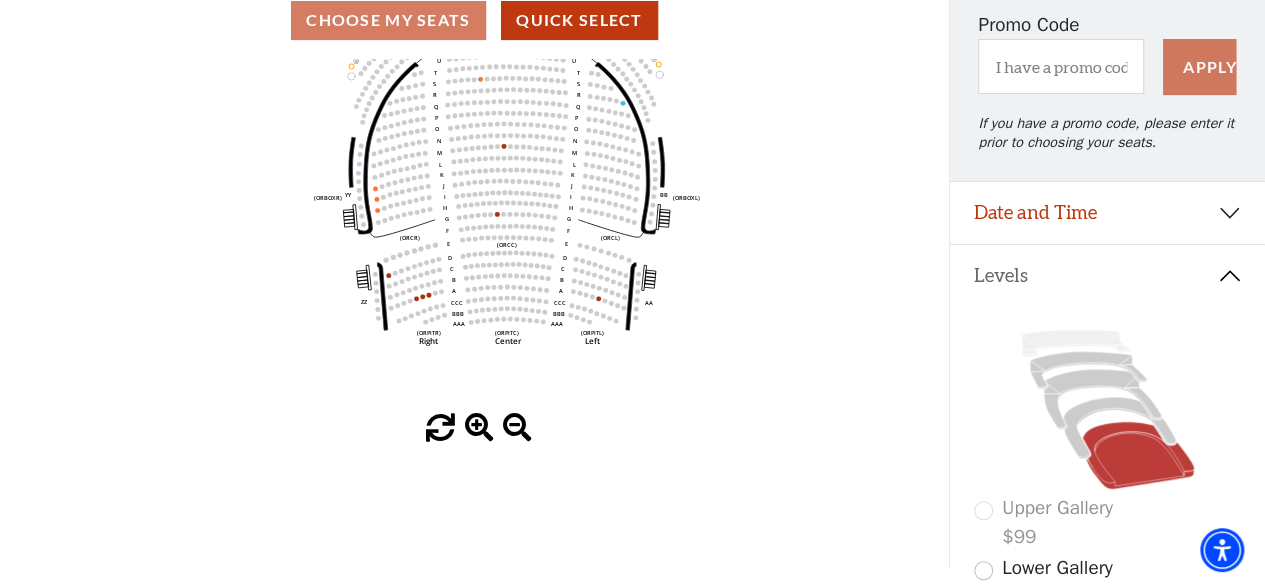 drag, startPoint x: 448, startPoint y: 337, endPoint x: 484, endPoint y: 250, distance: 94.15413 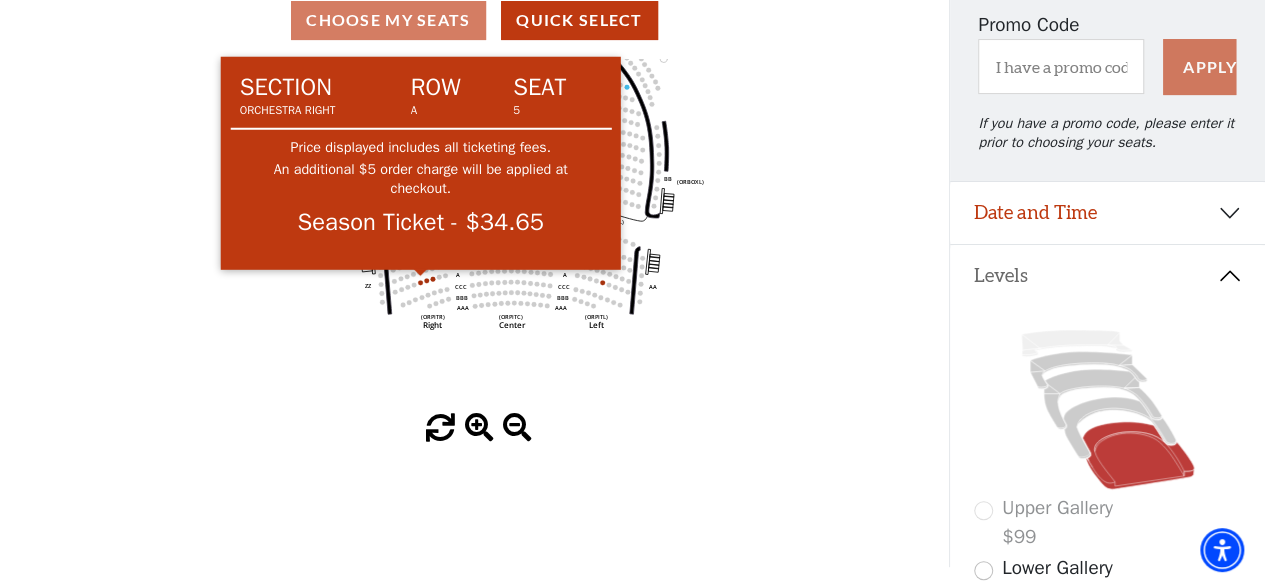 click 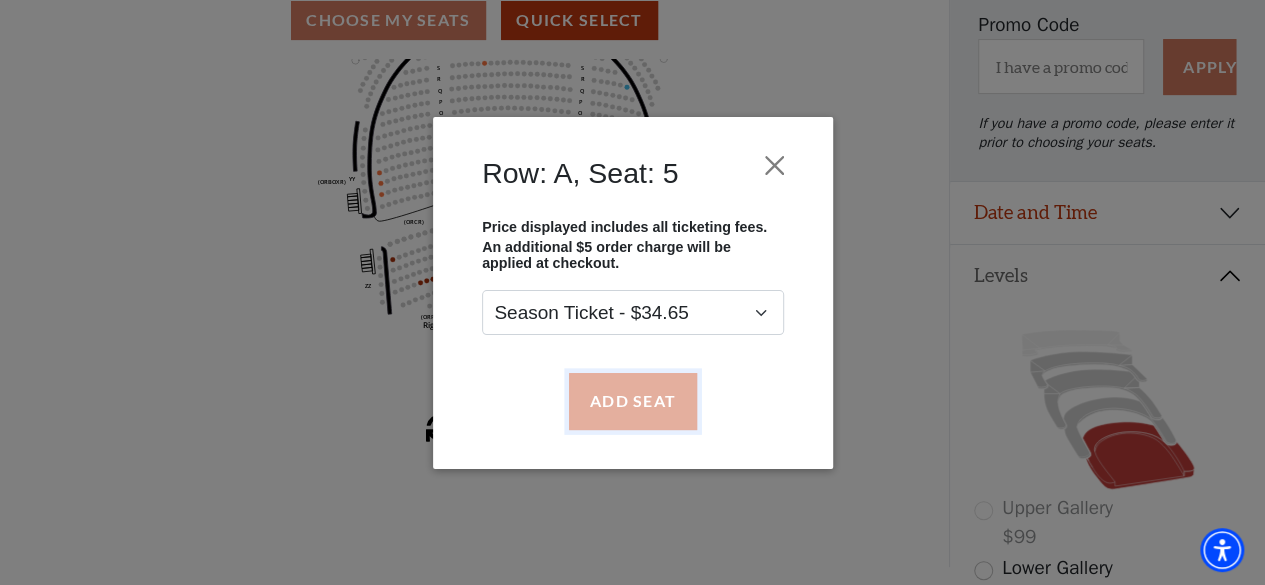 click on "Add Seat" at bounding box center (632, 401) 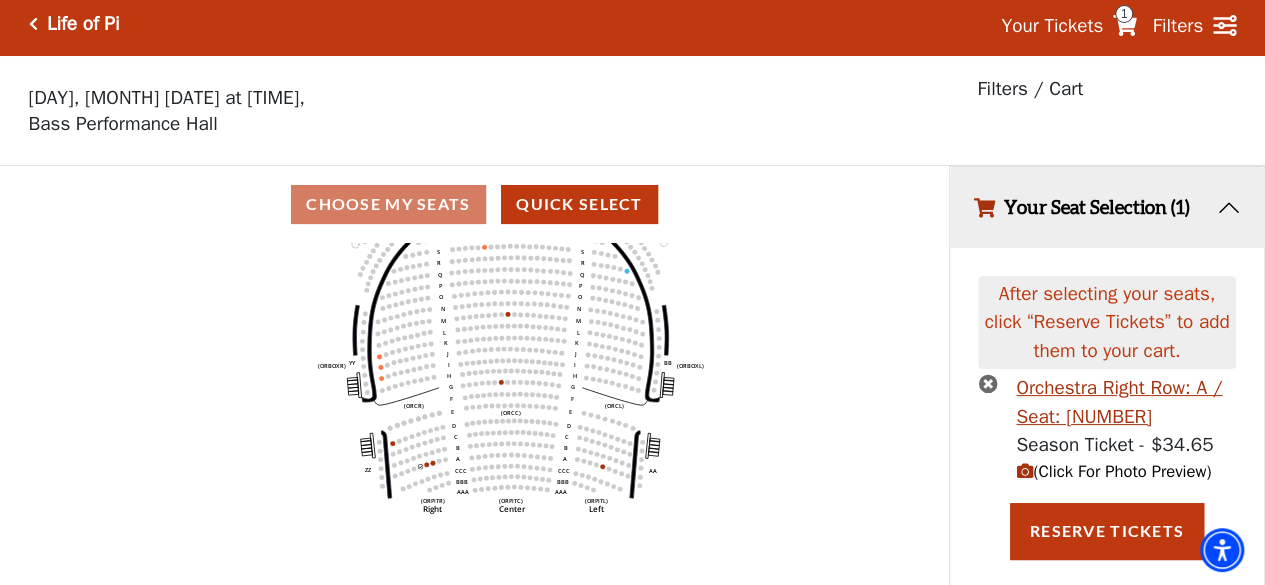 scroll, scrollTop: 0, scrollLeft: 0, axis: both 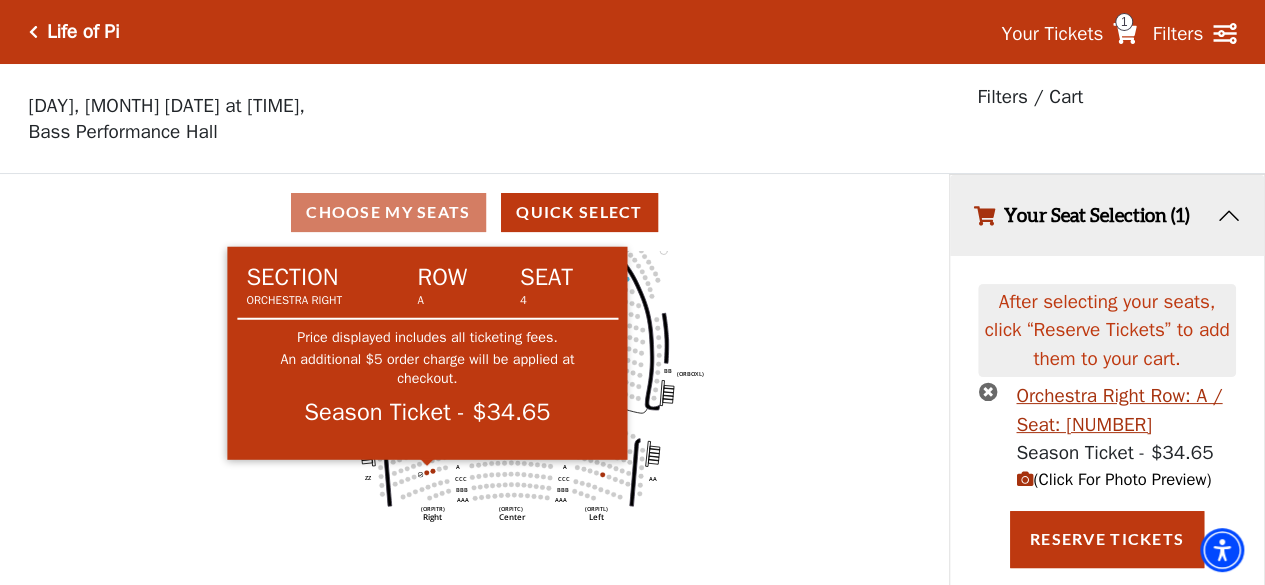 click 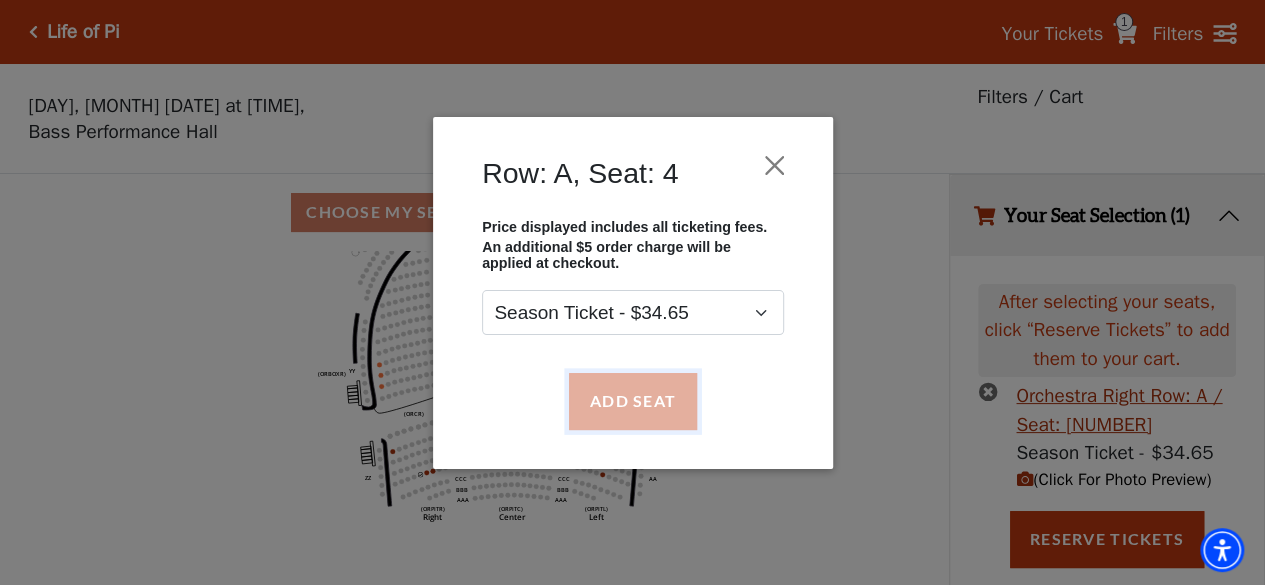 click on "Add Seat" at bounding box center [632, 401] 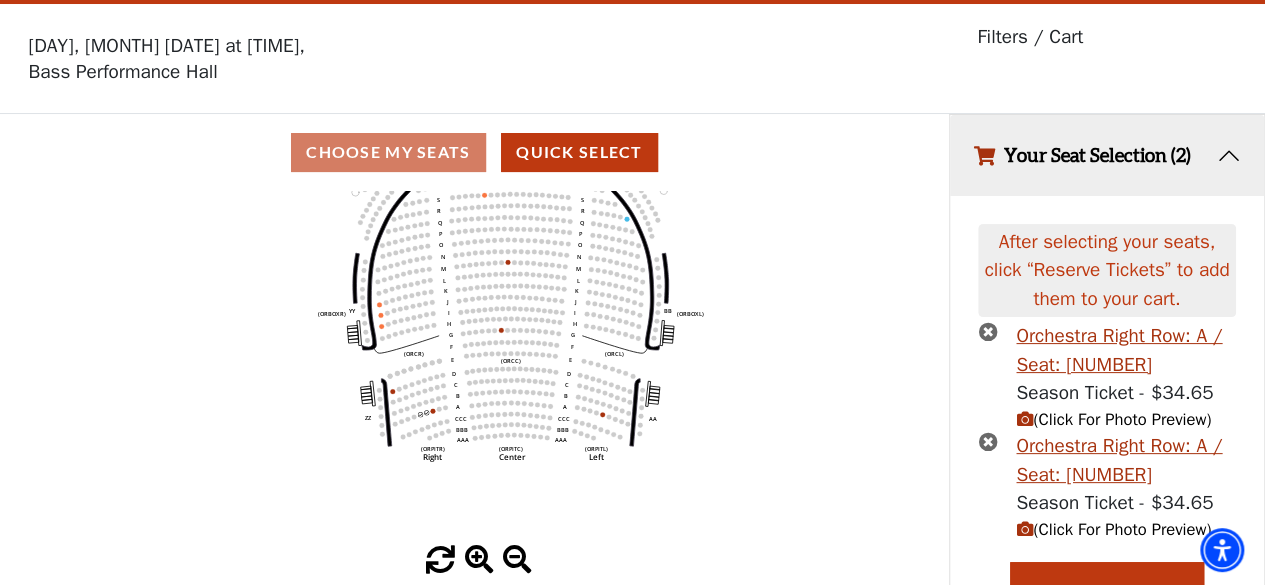 scroll, scrollTop: 89, scrollLeft: 0, axis: vertical 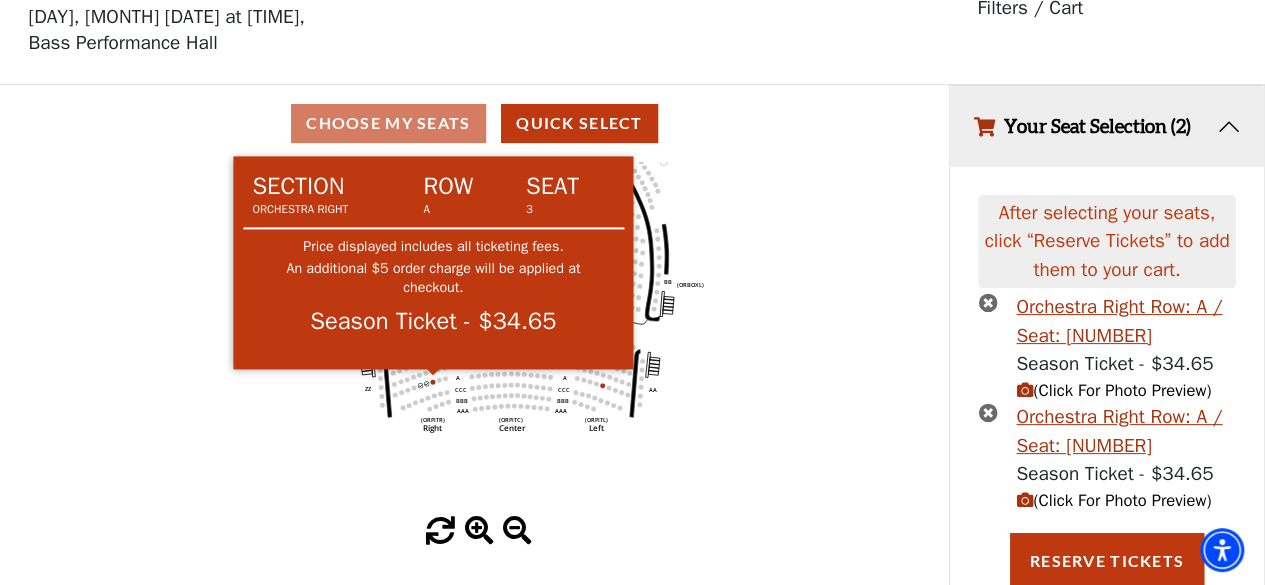 click 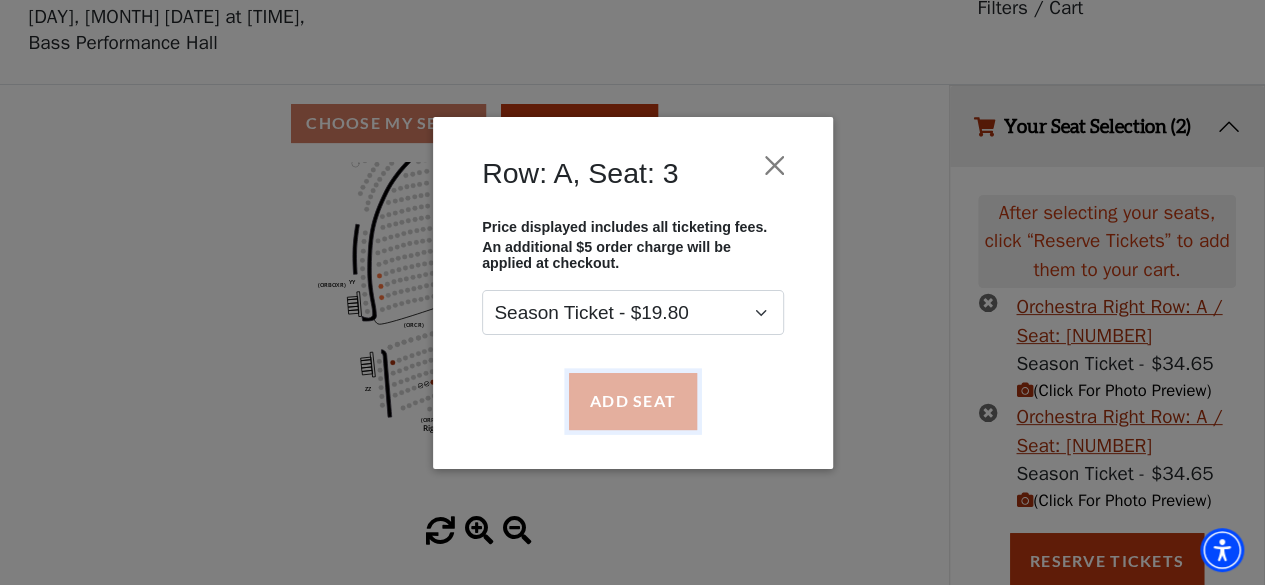 click on "Add Seat" at bounding box center [632, 401] 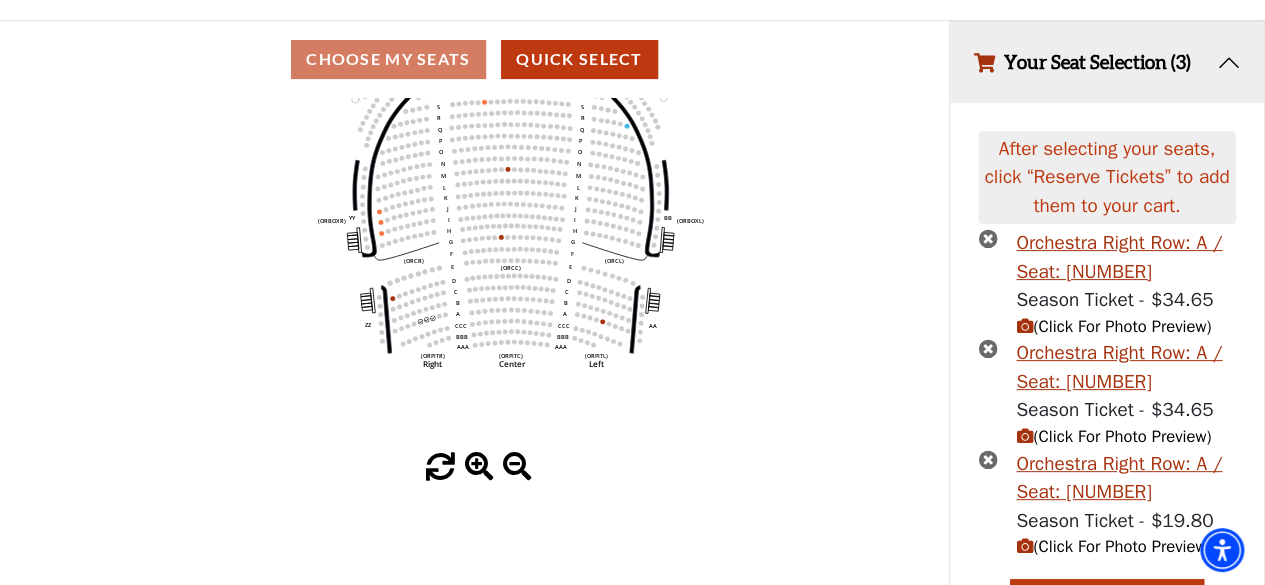 scroll, scrollTop: 200, scrollLeft: 0, axis: vertical 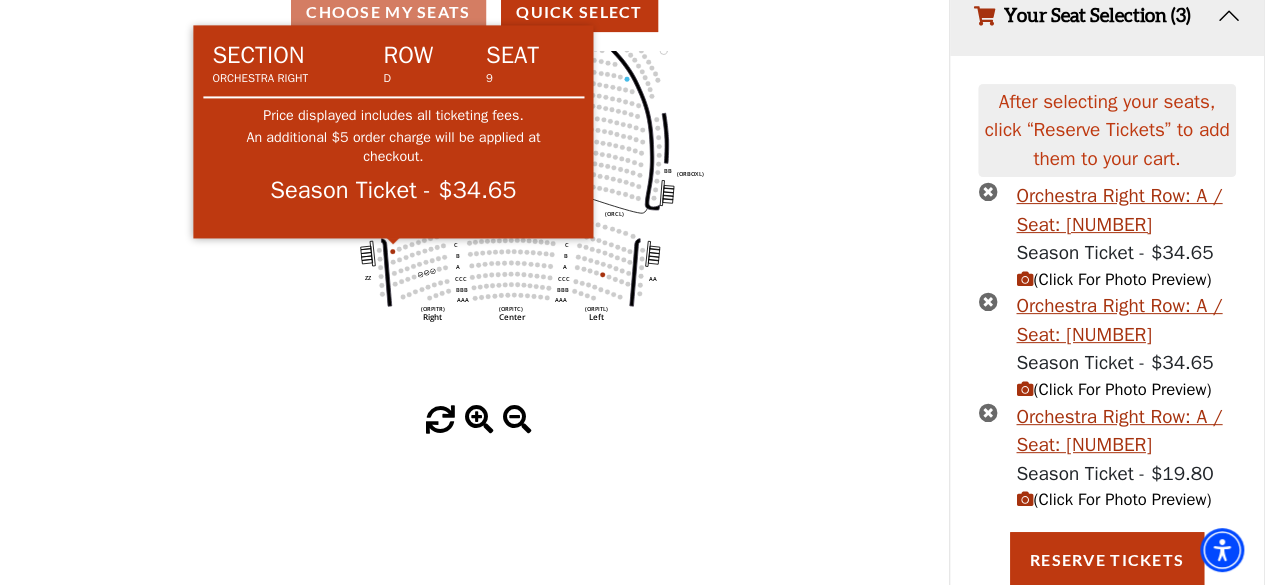 click 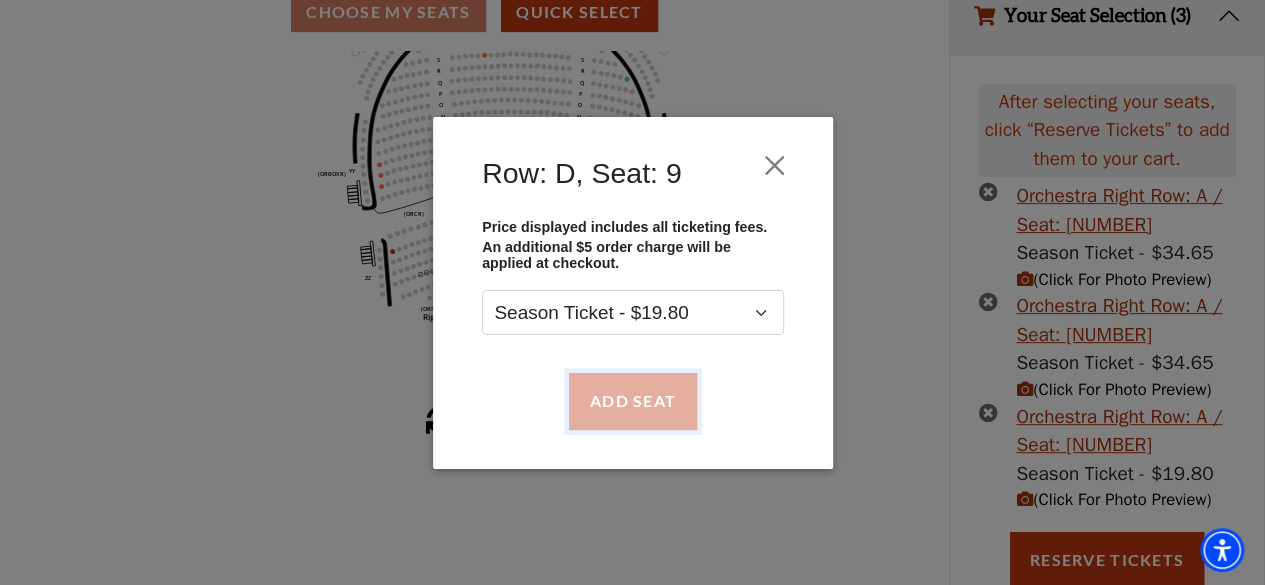 click on "Add Seat" at bounding box center (632, 401) 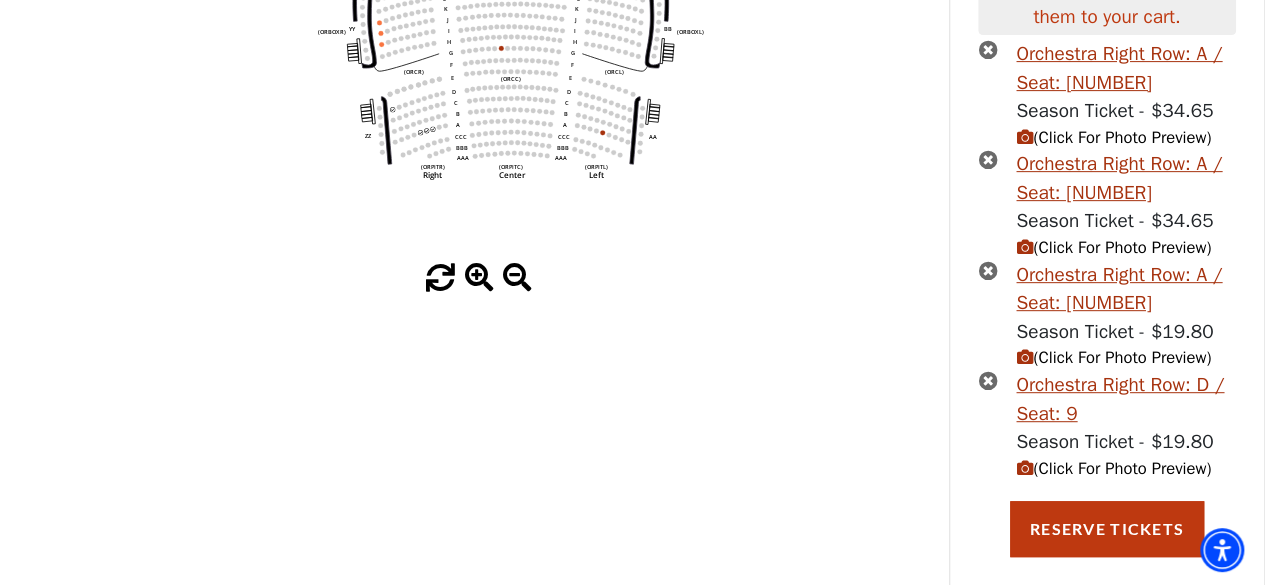 scroll, scrollTop: 358, scrollLeft: 0, axis: vertical 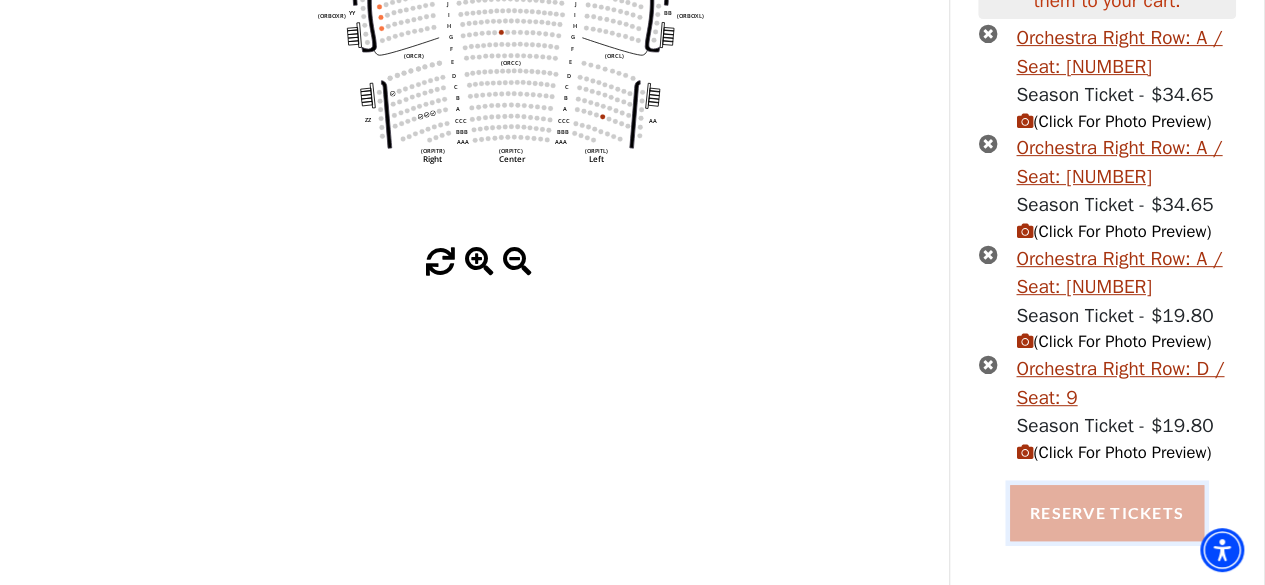 click on "Reserve Tickets" at bounding box center [1107, 513] 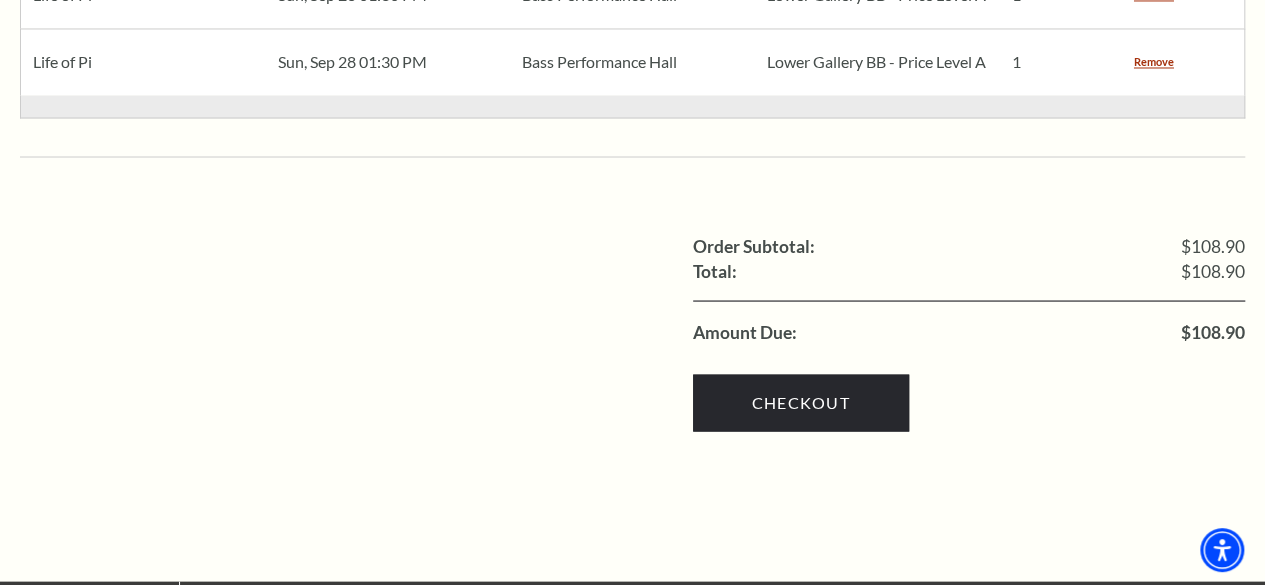 scroll, scrollTop: 1900, scrollLeft: 0, axis: vertical 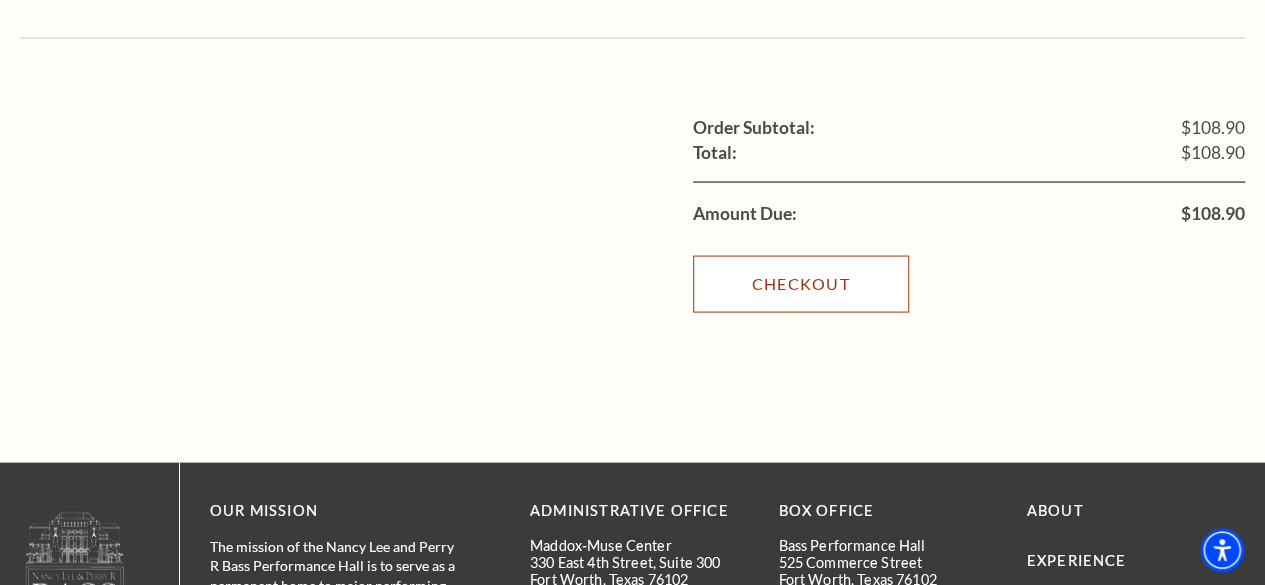 click on "Checkout" at bounding box center (801, 284) 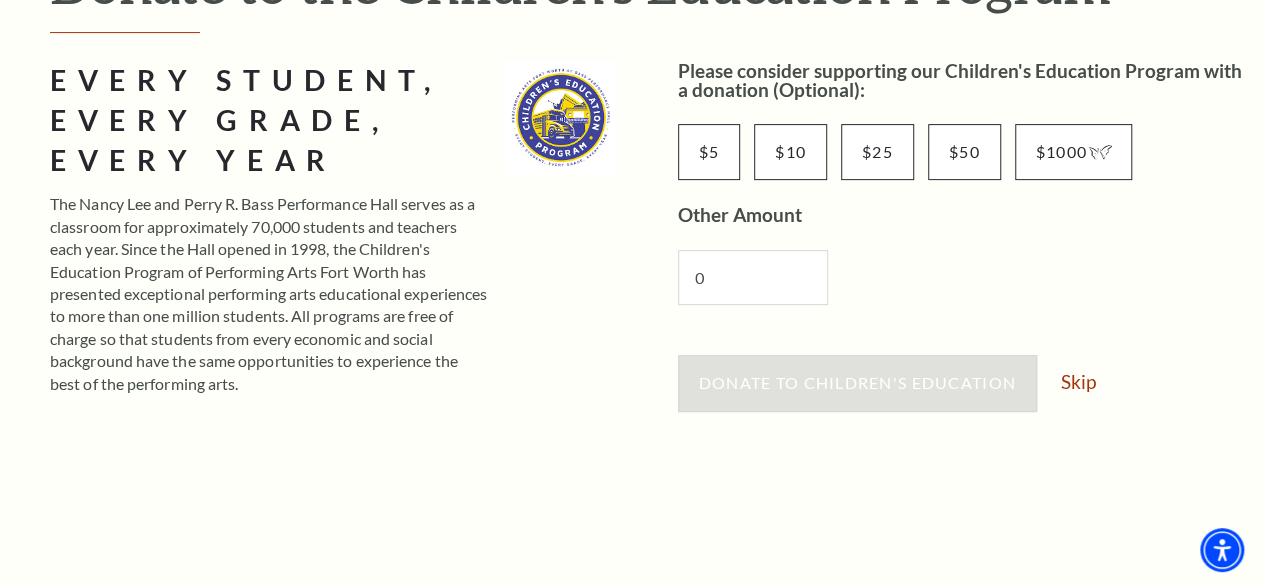 scroll, scrollTop: 300, scrollLeft: 0, axis: vertical 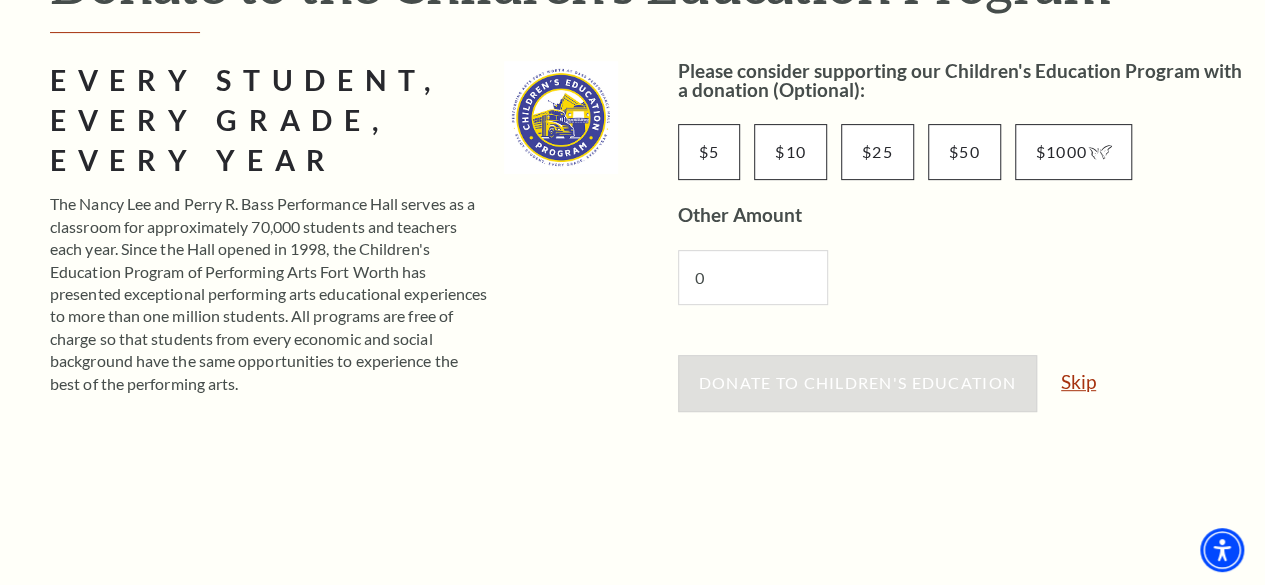 click on "Skip" at bounding box center (1078, 381) 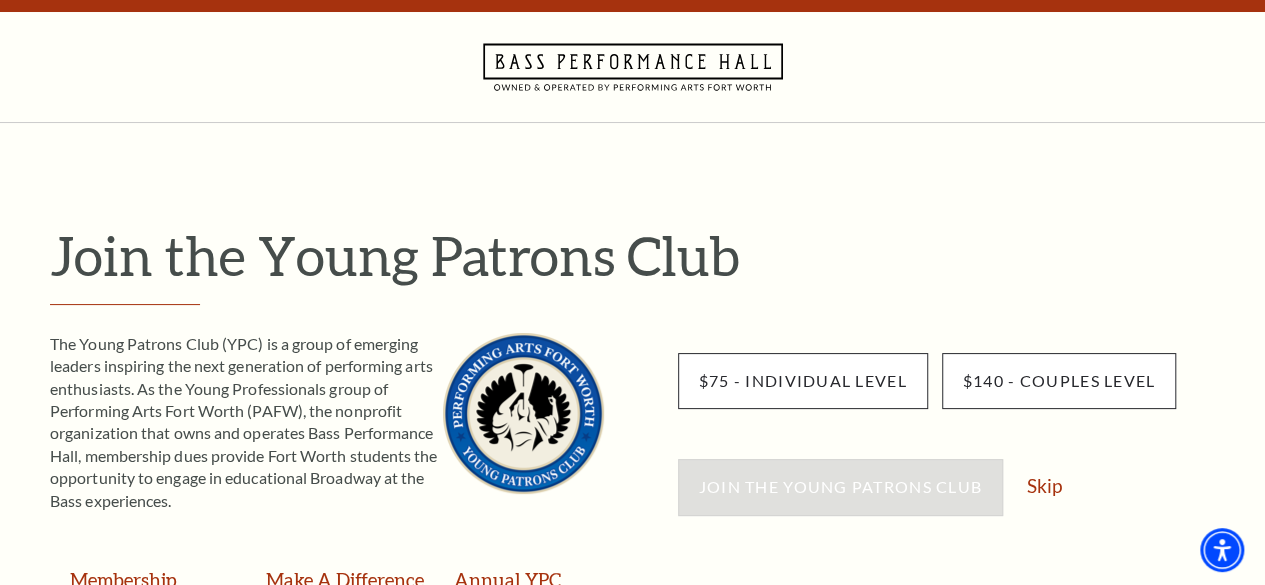 scroll, scrollTop: 0, scrollLeft: 0, axis: both 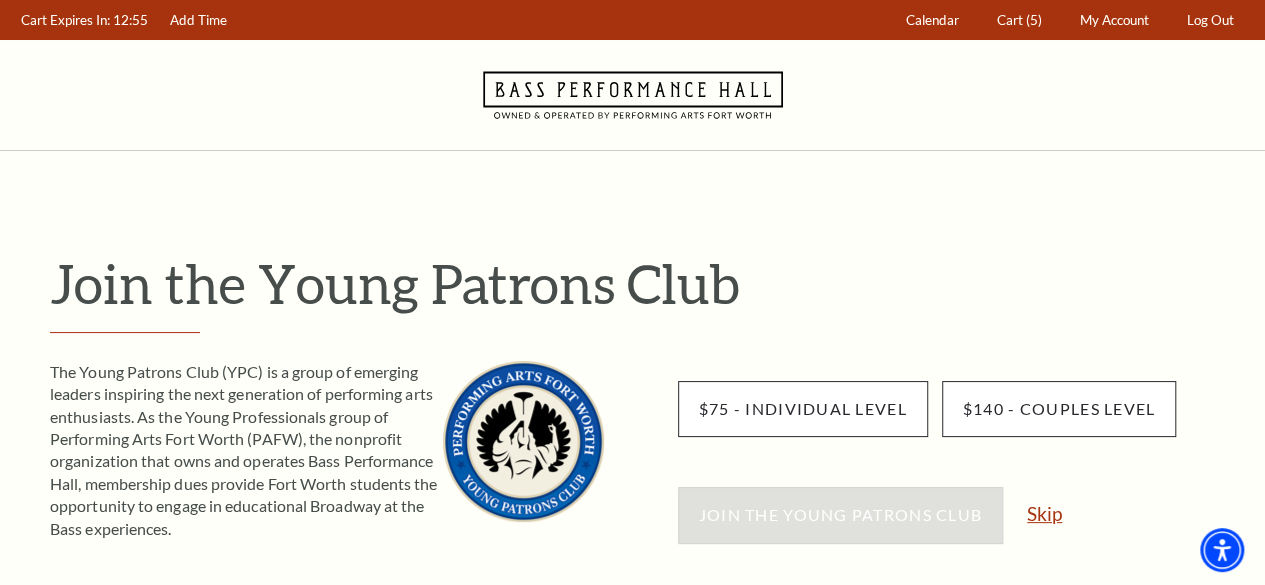 click on "Skip" at bounding box center [1044, 513] 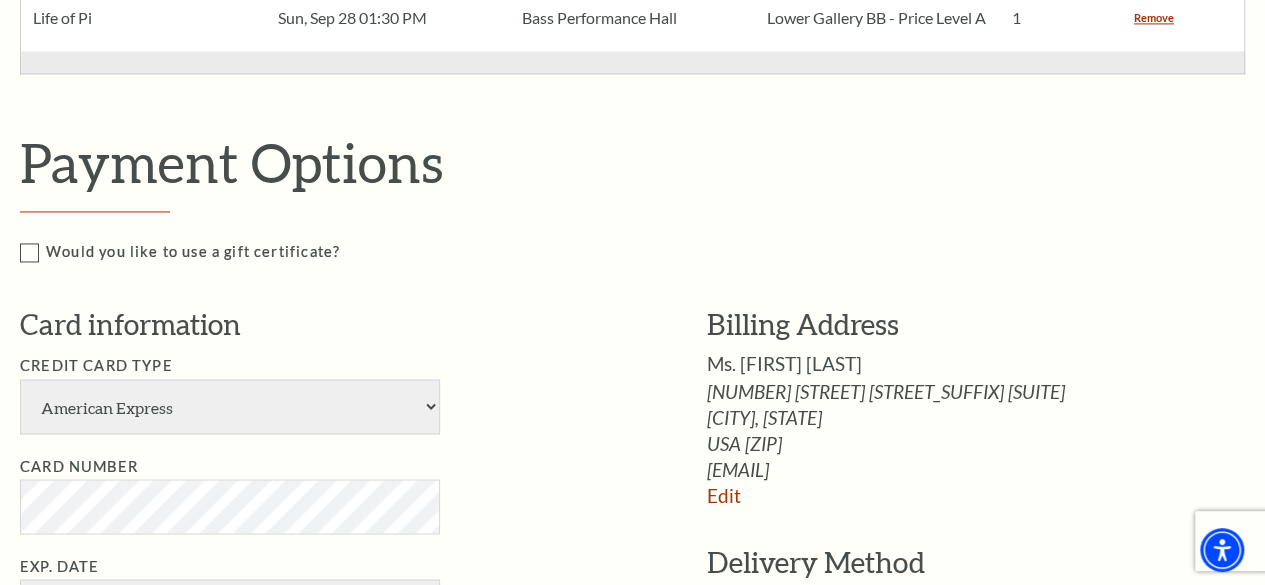 scroll, scrollTop: 1700, scrollLeft: 0, axis: vertical 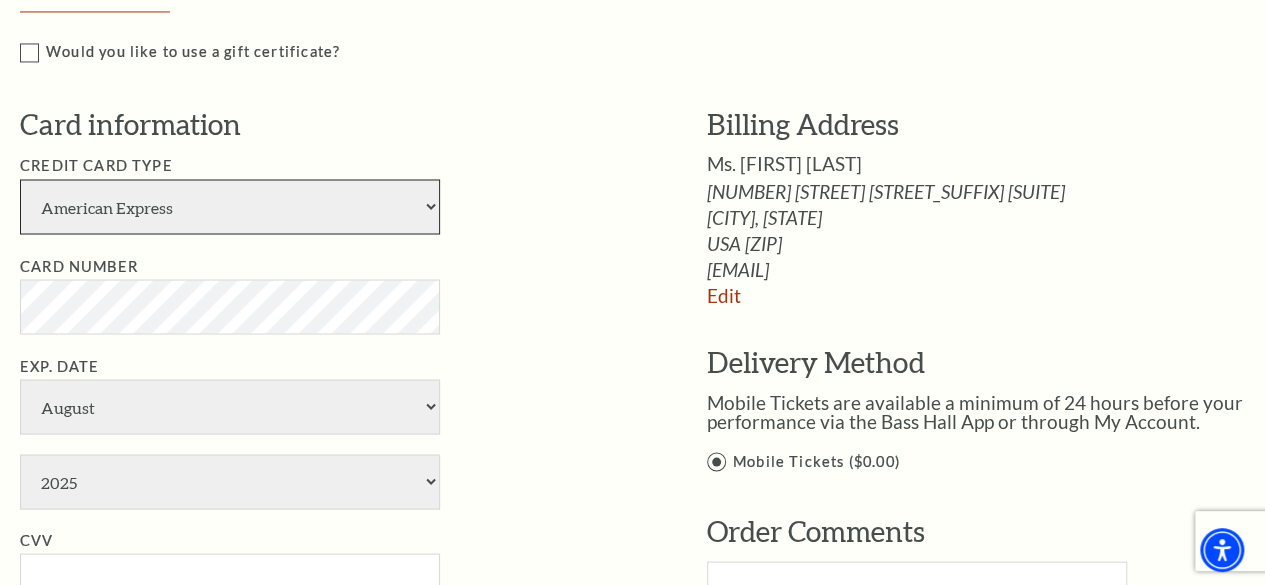 click on "American Express
Visa
Master Card
Discover" at bounding box center [230, 206] 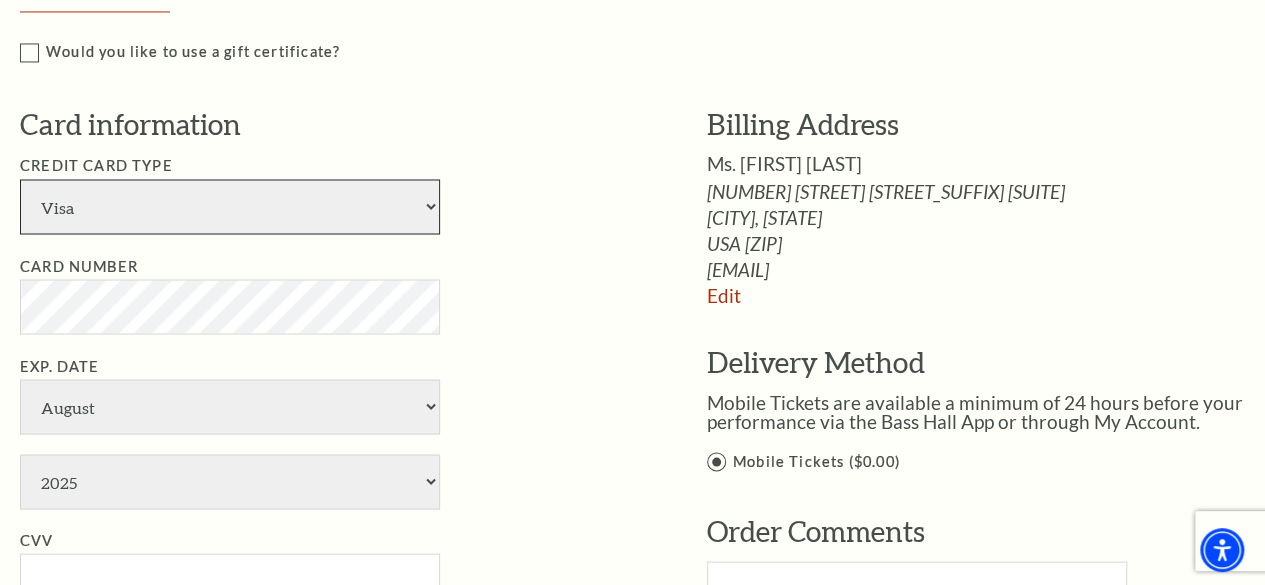 click on "American Express
Visa
Master Card
Discover" at bounding box center [230, 206] 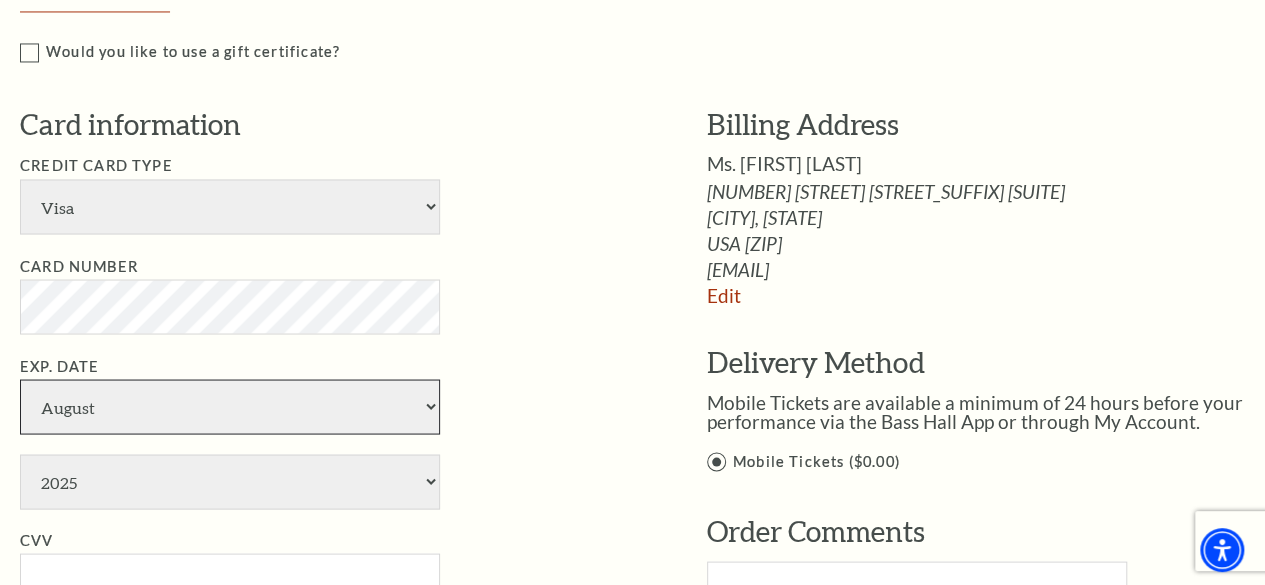 select on "6" 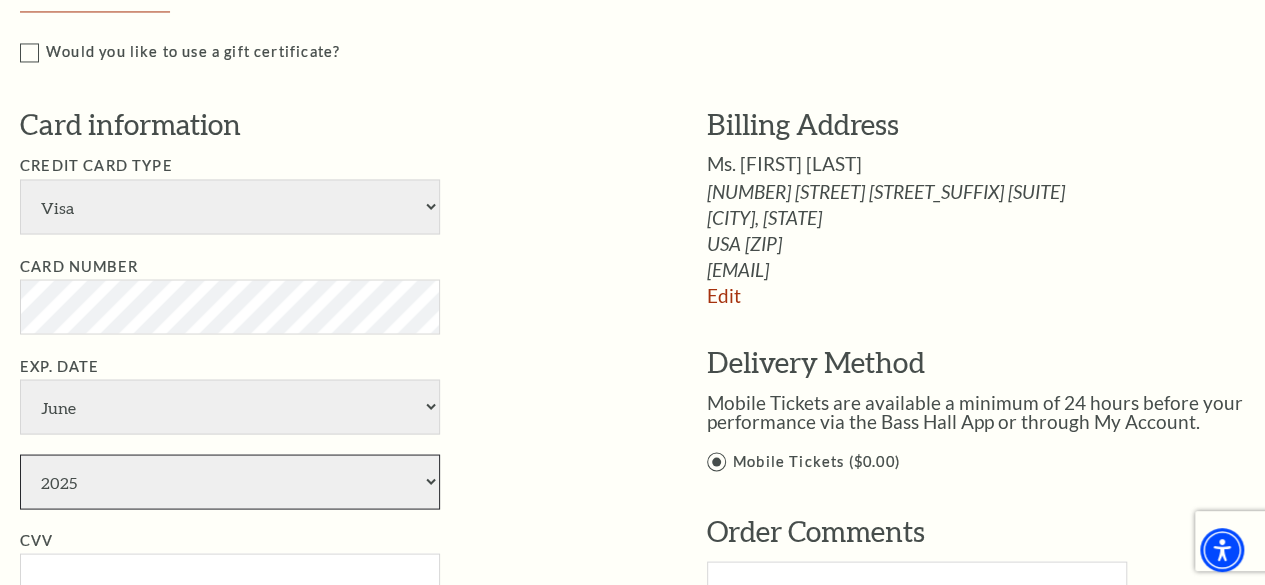 select on "2026" 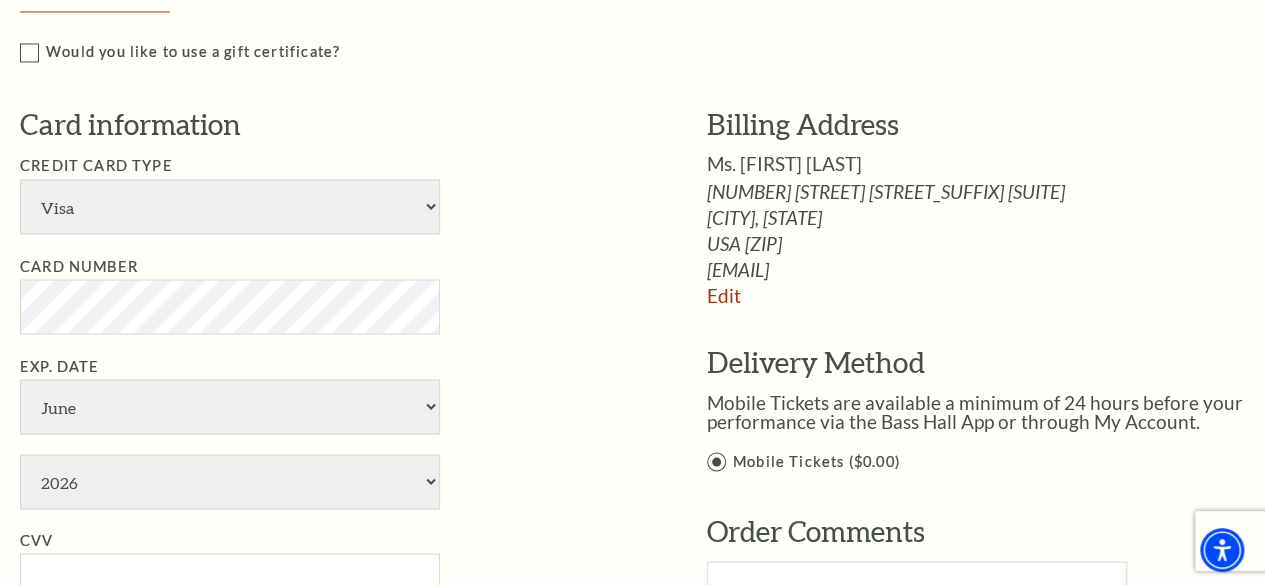 type on "Giana Ortiz" 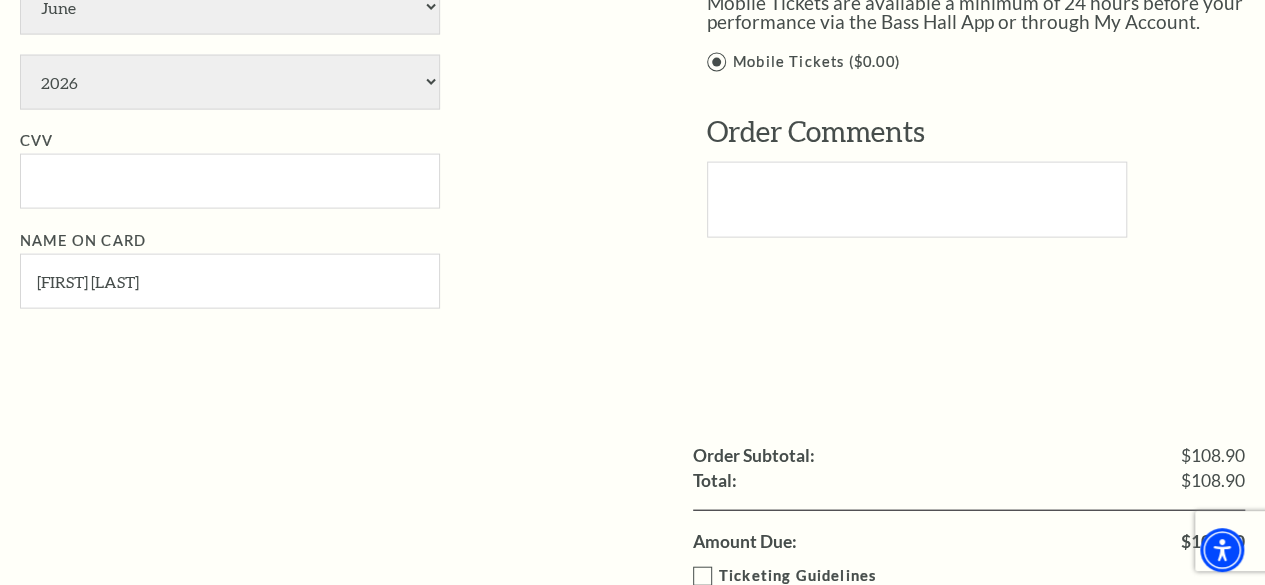 scroll, scrollTop: 2100, scrollLeft: 0, axis: vertical 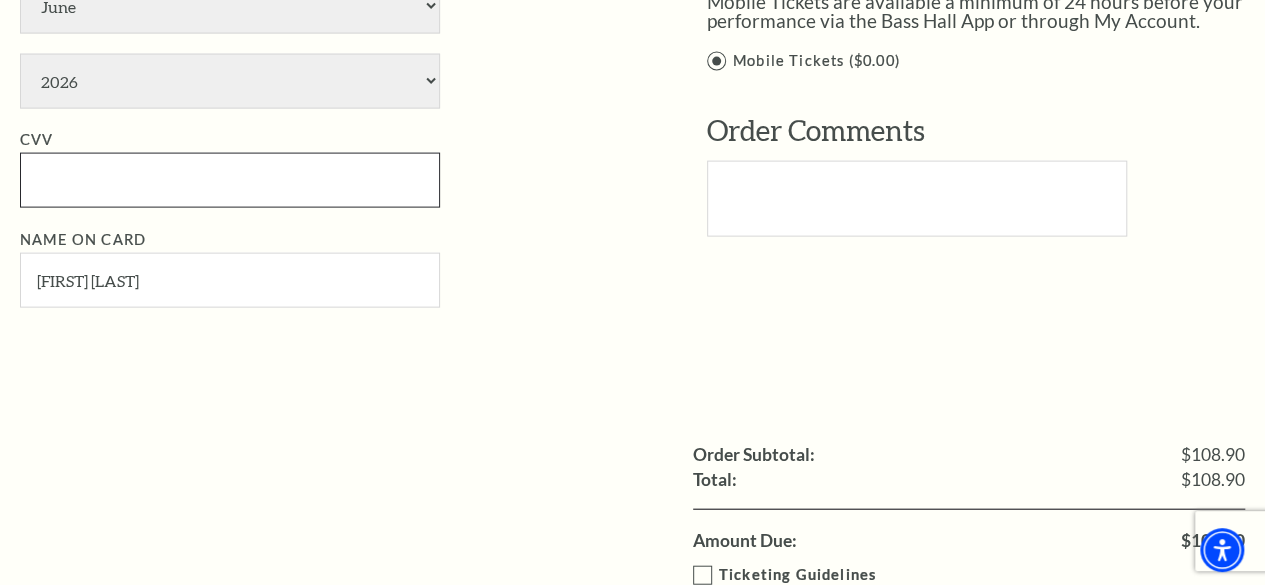 click on "CVV" at bounding box center [230, 180] 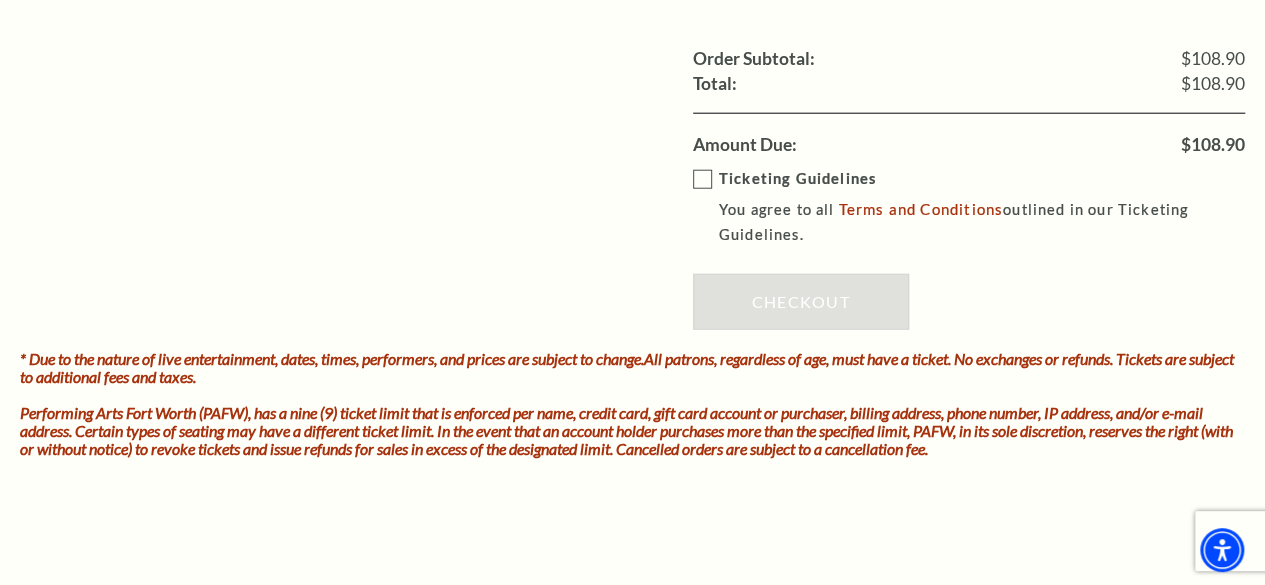 scroll, scrollTop: 2500, scrollLeft: 0, axis: vertical 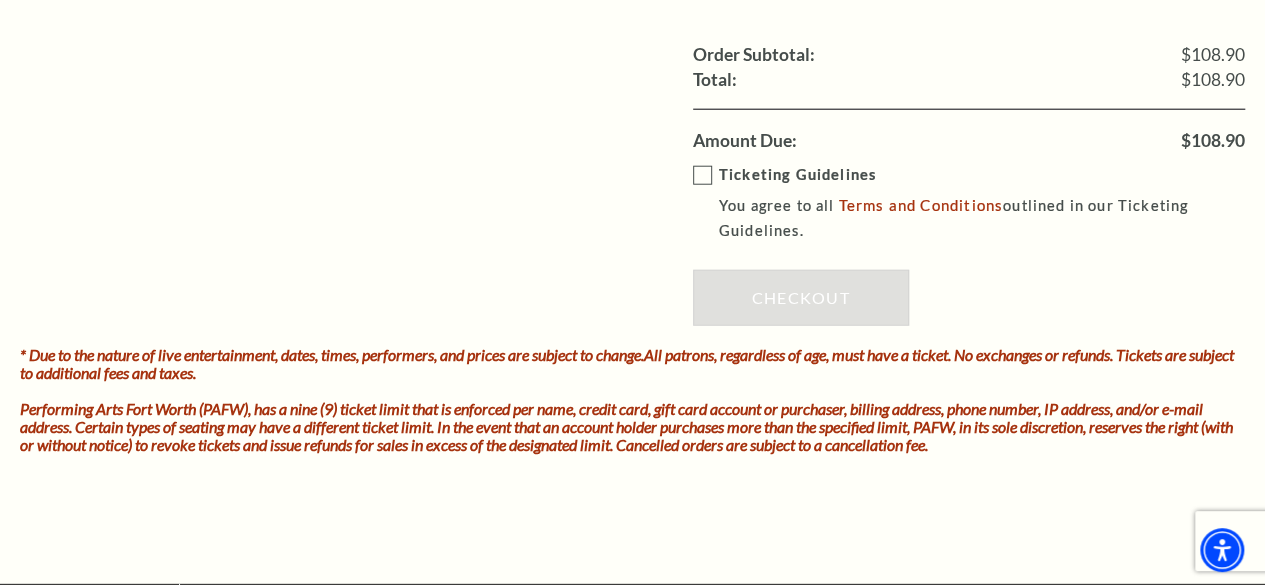 type on "302" 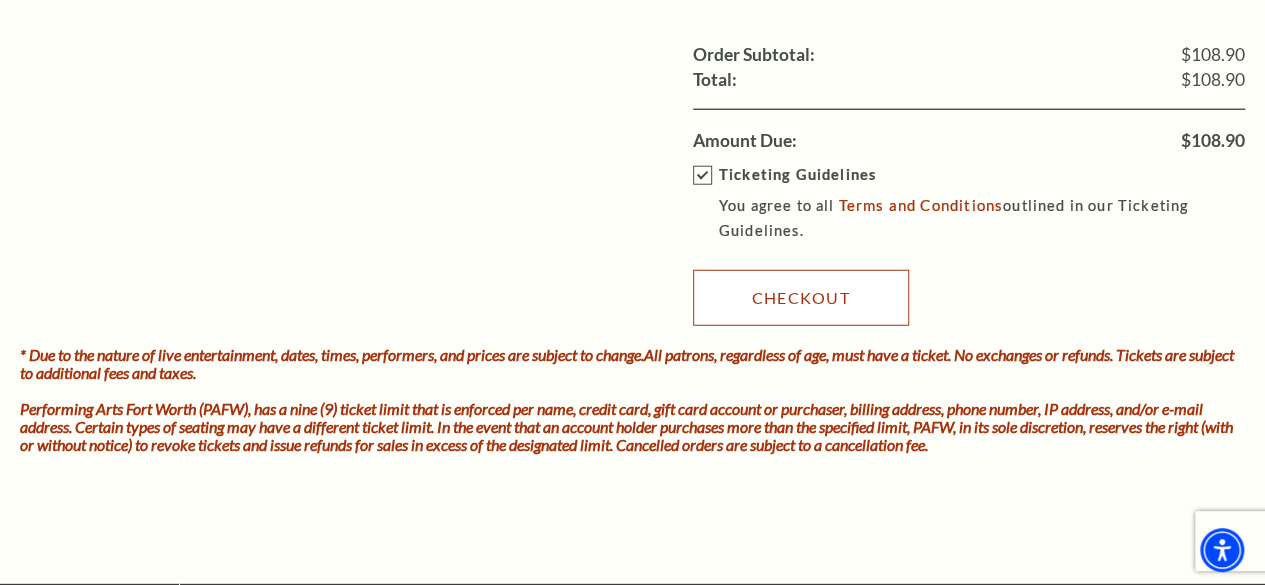 click on "Checkout" at bounding box center [801, 298] 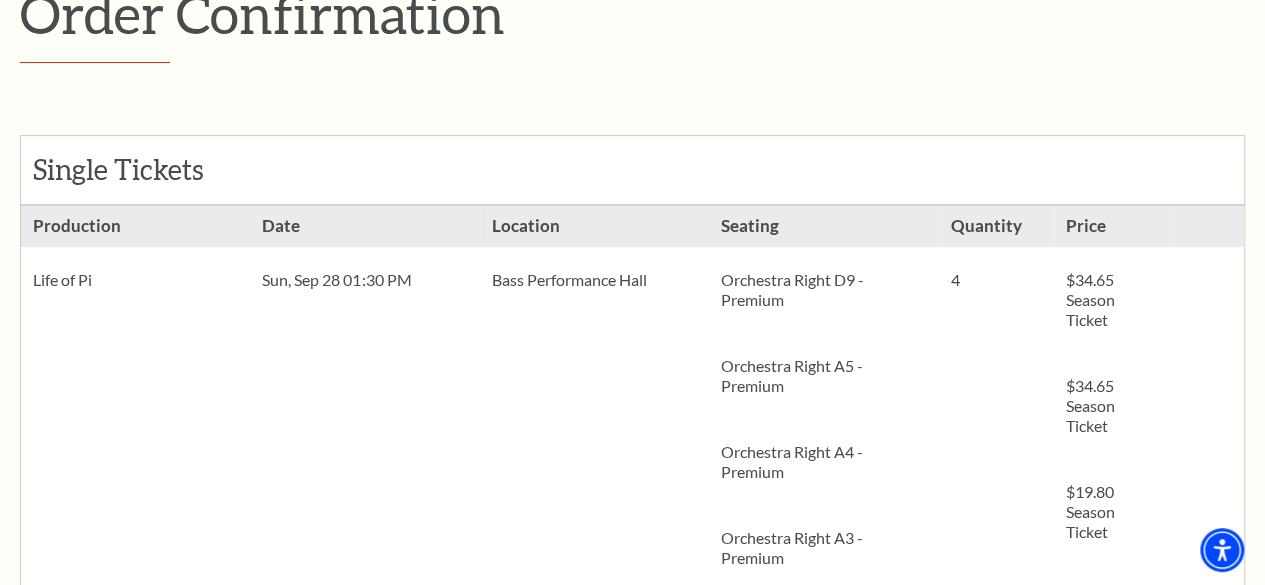 scroll, scrollTop: 0, scrollLeft: 0, axis: both 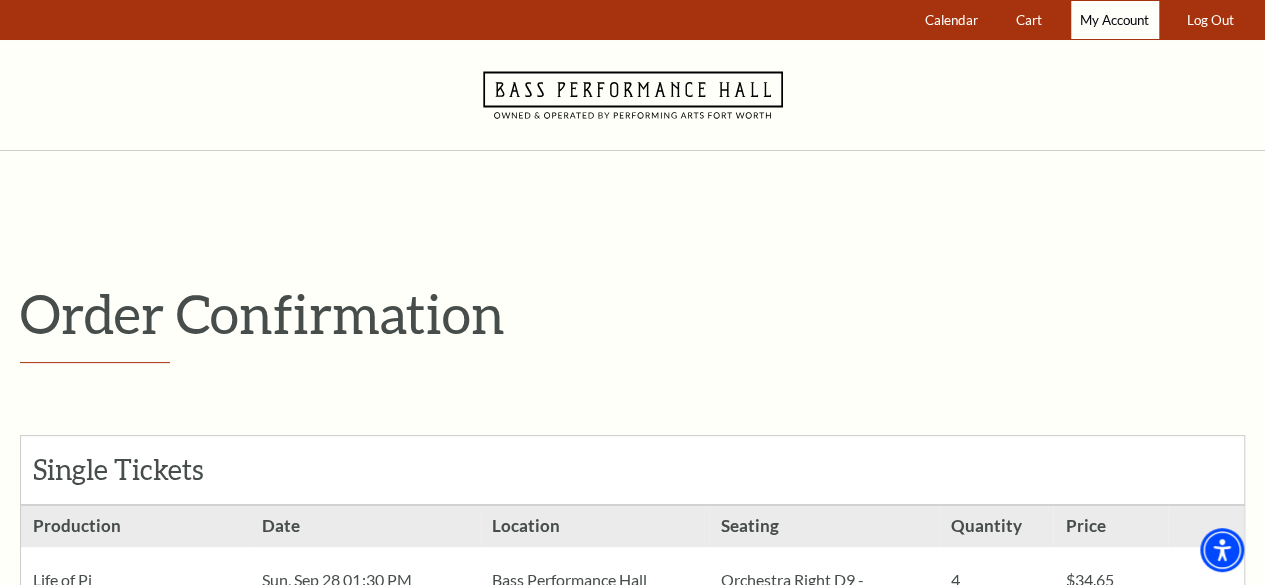 click on "My Account" at bounding box center [1115, 20] 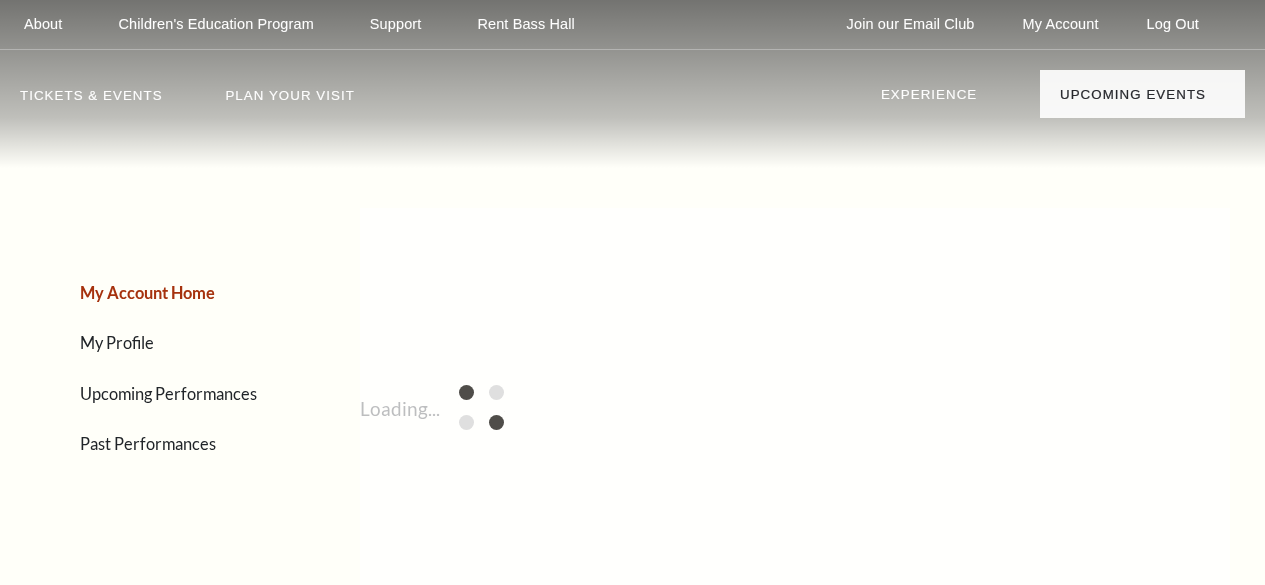scroll, scrollTop: 0, scrollLeft: 0, axis: both 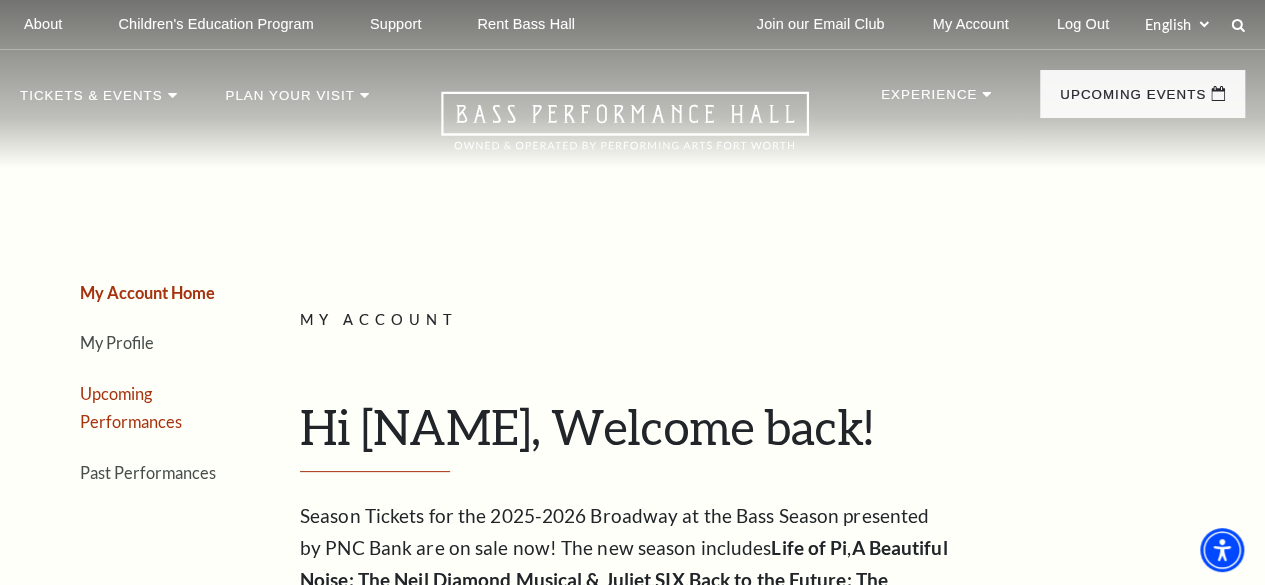 click on "Upcoming Performances" at bounding box center (131, 408) 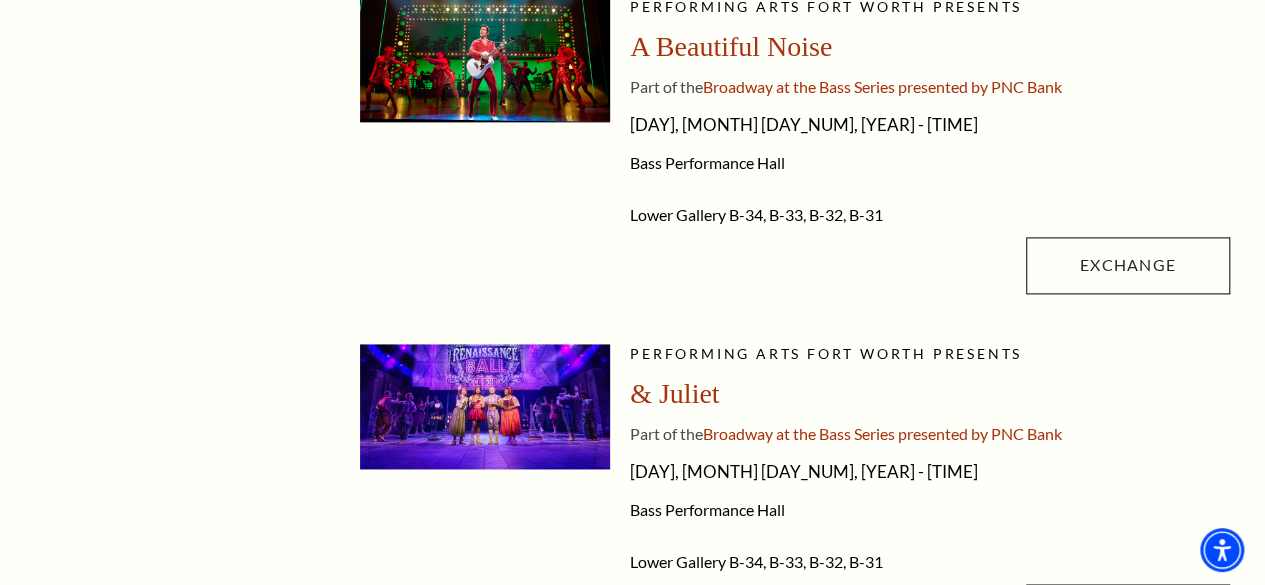 scroll, scrollTop: 1200, scrollLeft: 0, axis: vertical 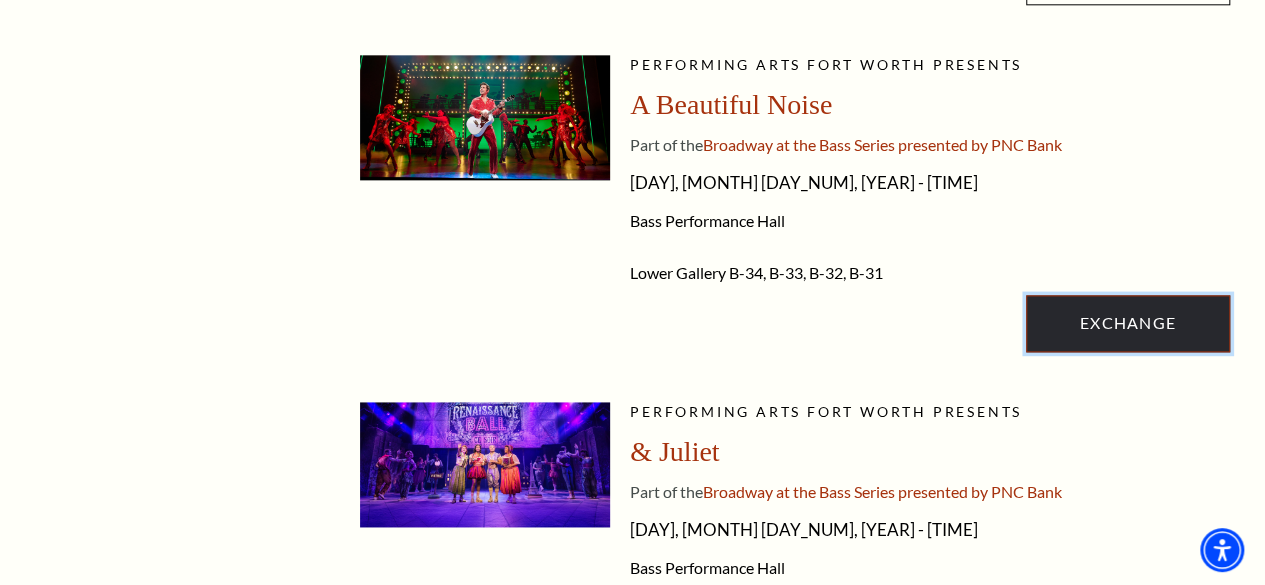 click on "Exchange" at bounding box center (1128, 323) 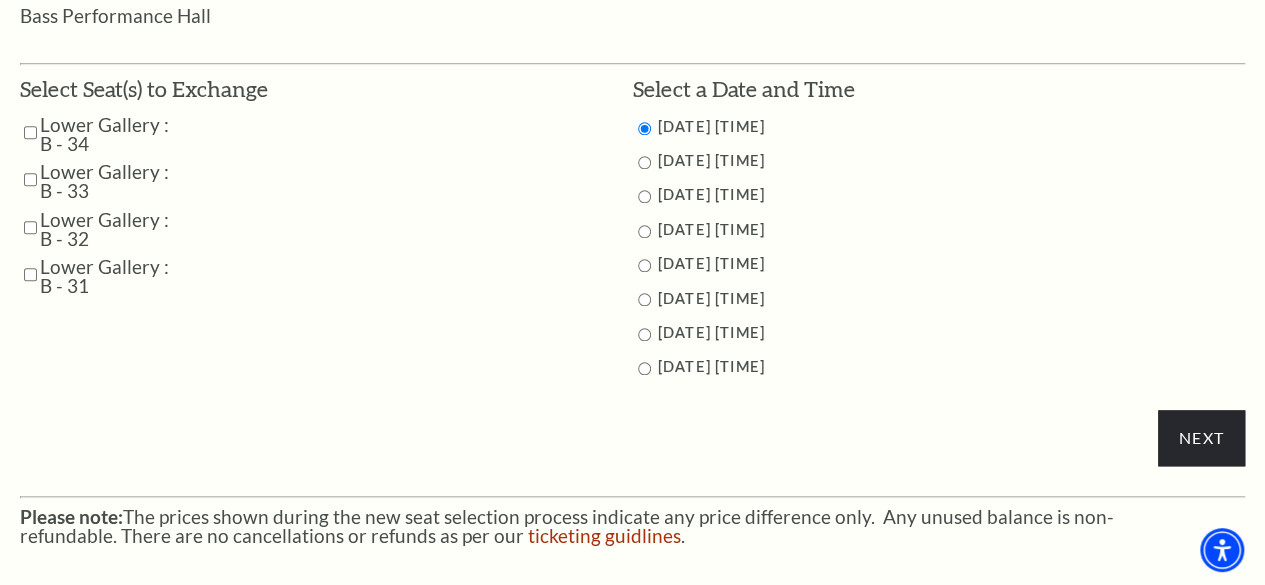 scroll, scrollTop: 1000, scrollLeft: 0, axis: vertical 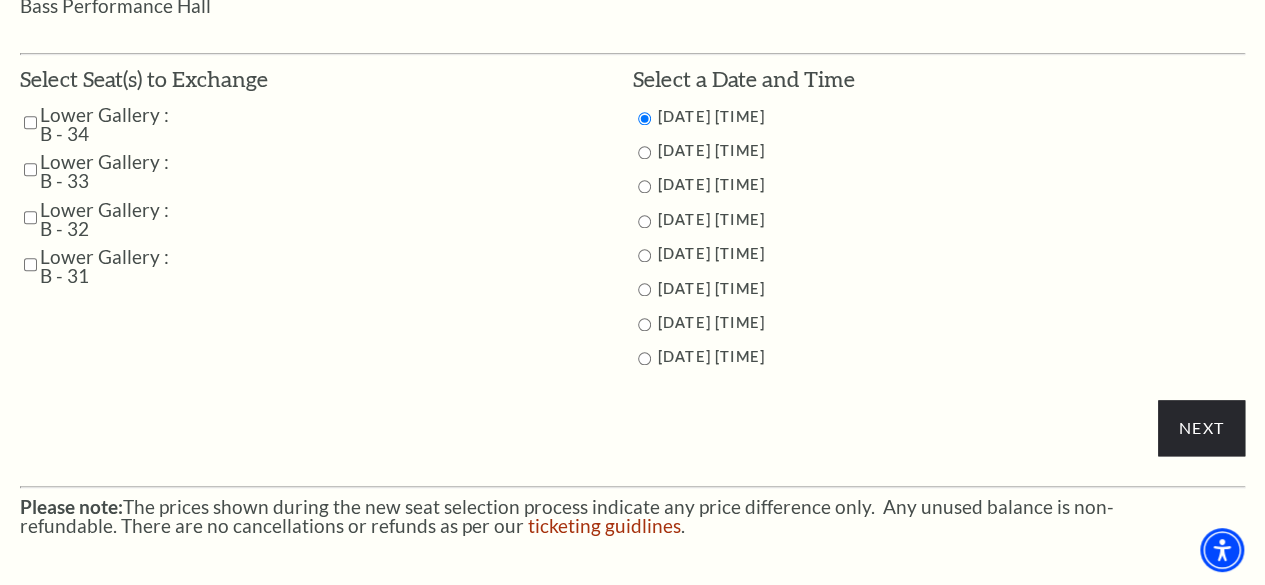 click at bounding box center [644, 324] 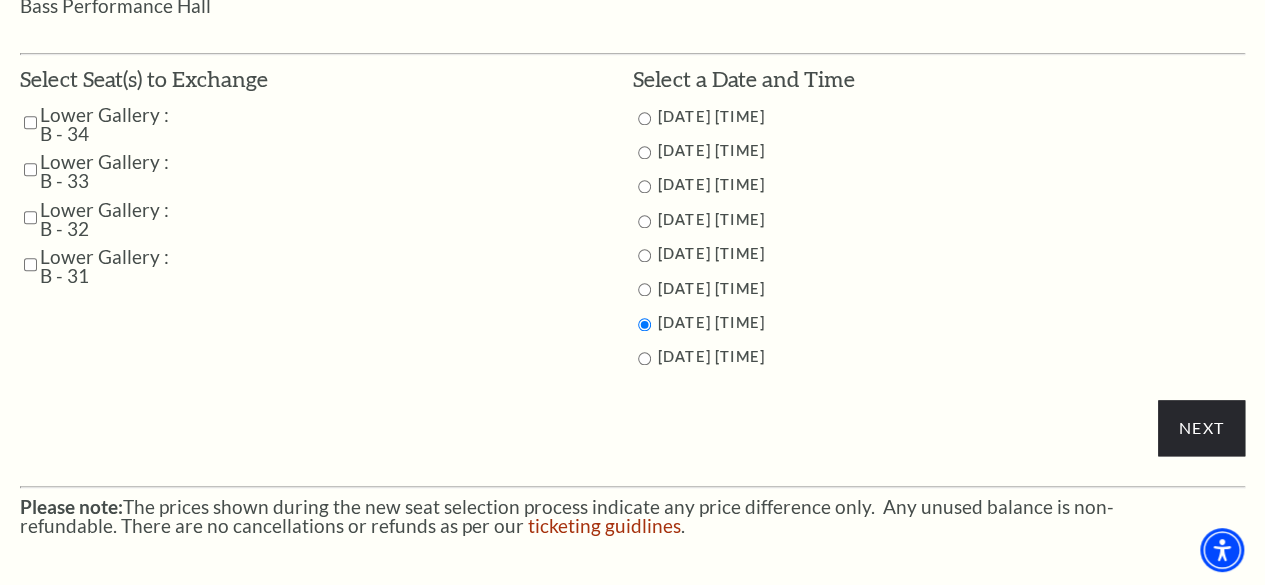click at bounding box center (30, 264) 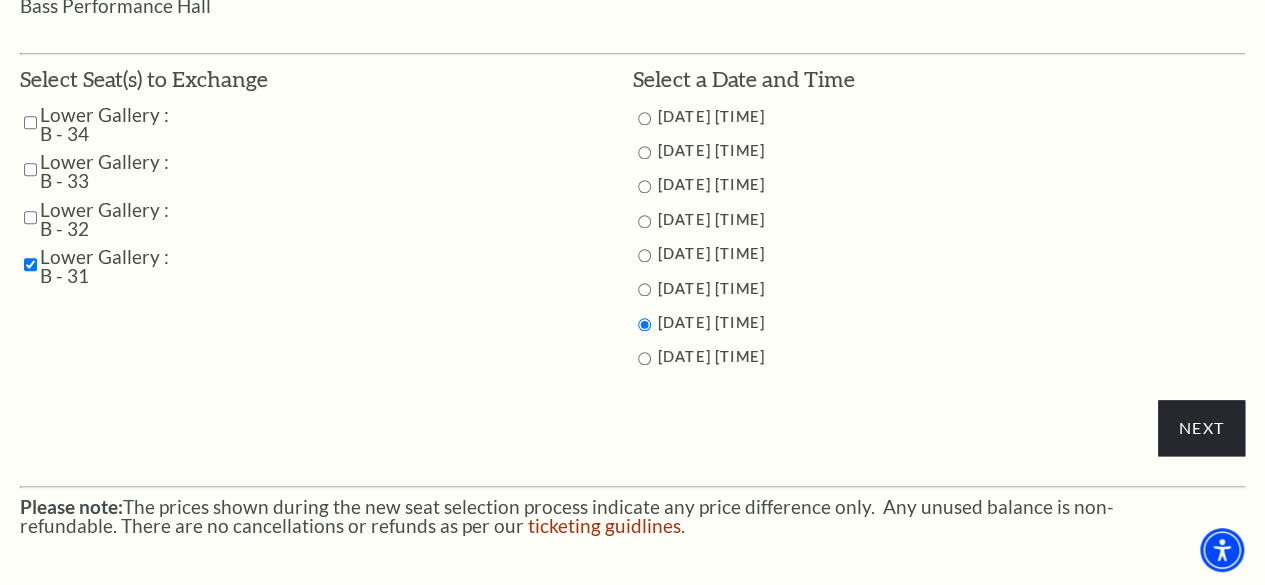 click on "Lower Gallery : B - 32" at bounding box center [108, 219] 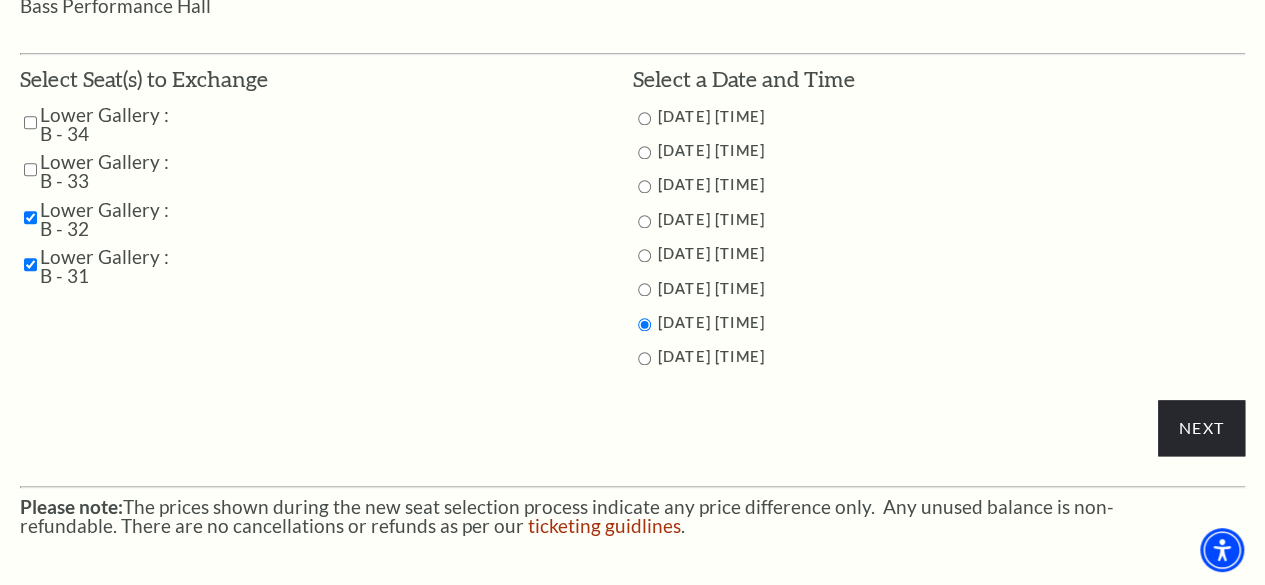 click at bounding box center [30, 169] 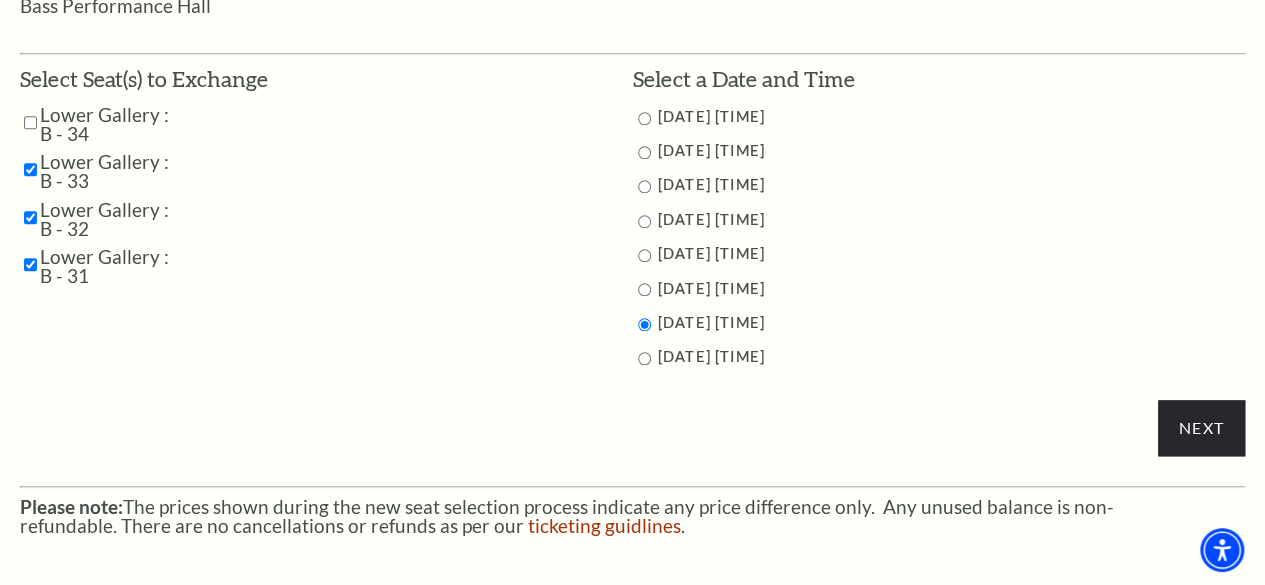 click at bounding box center [30, 122] 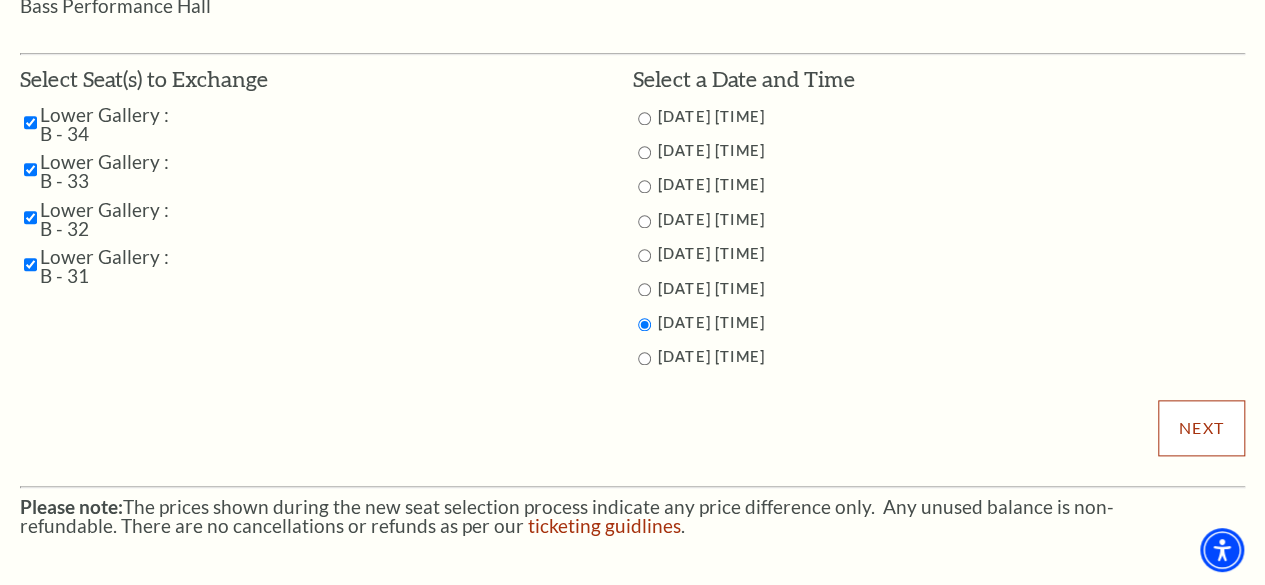 click on "Next" at bounding box center (1201, 428) 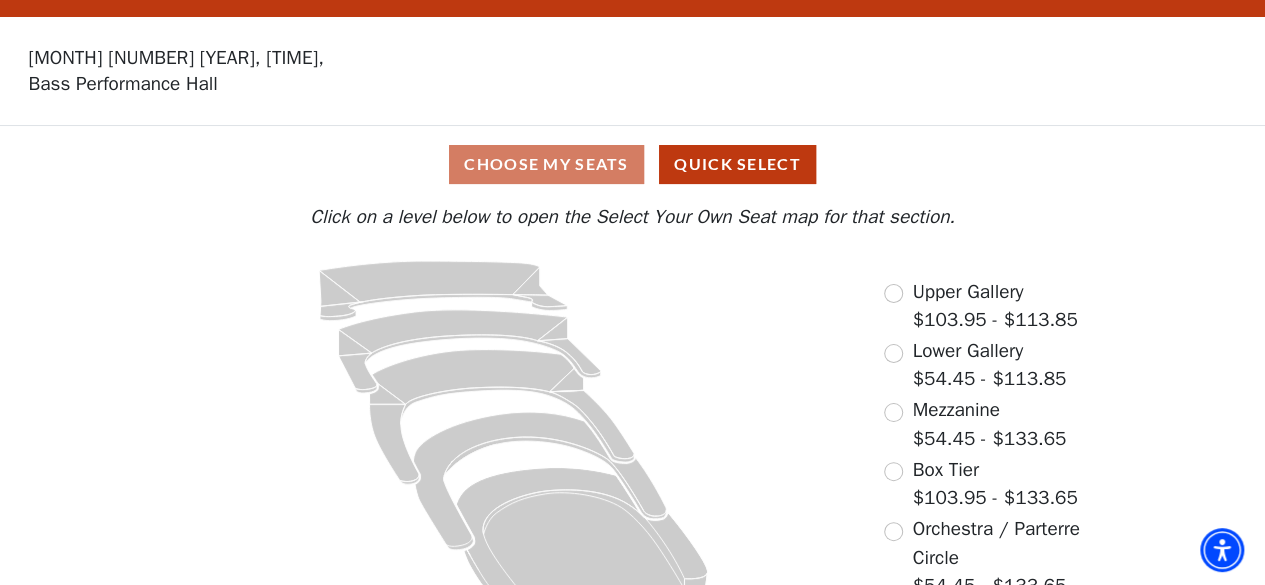 scroll, scrollTop: 90, scrollLeft: 0, axis: vertical 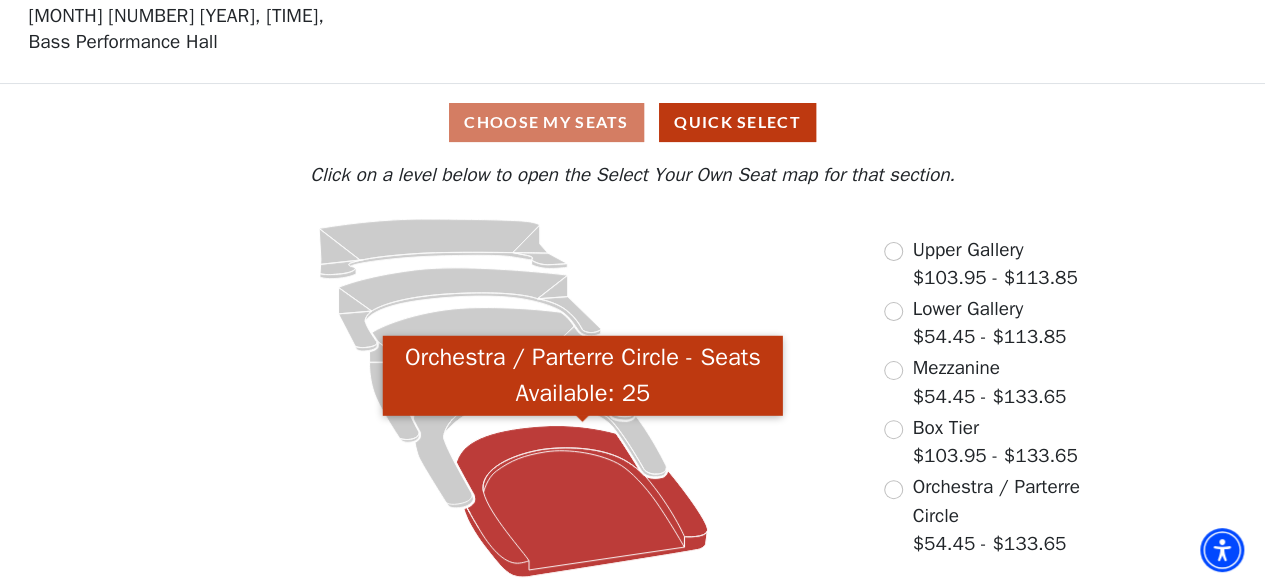 click 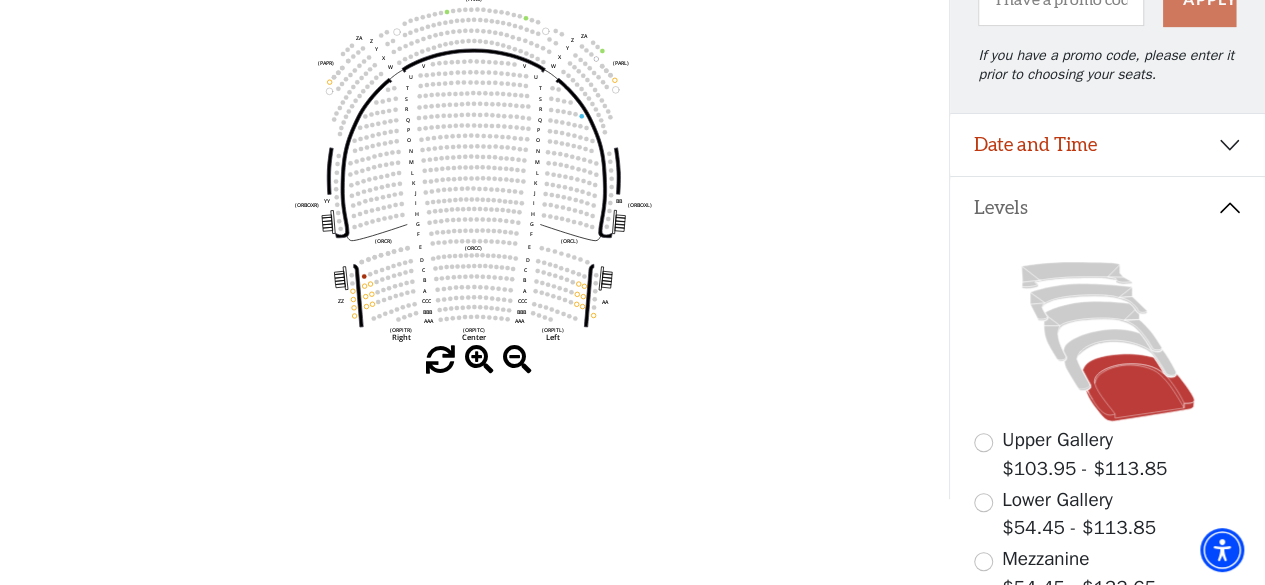 scroll, scrollTop: 292, scrollLeft: 0, axis: vertical 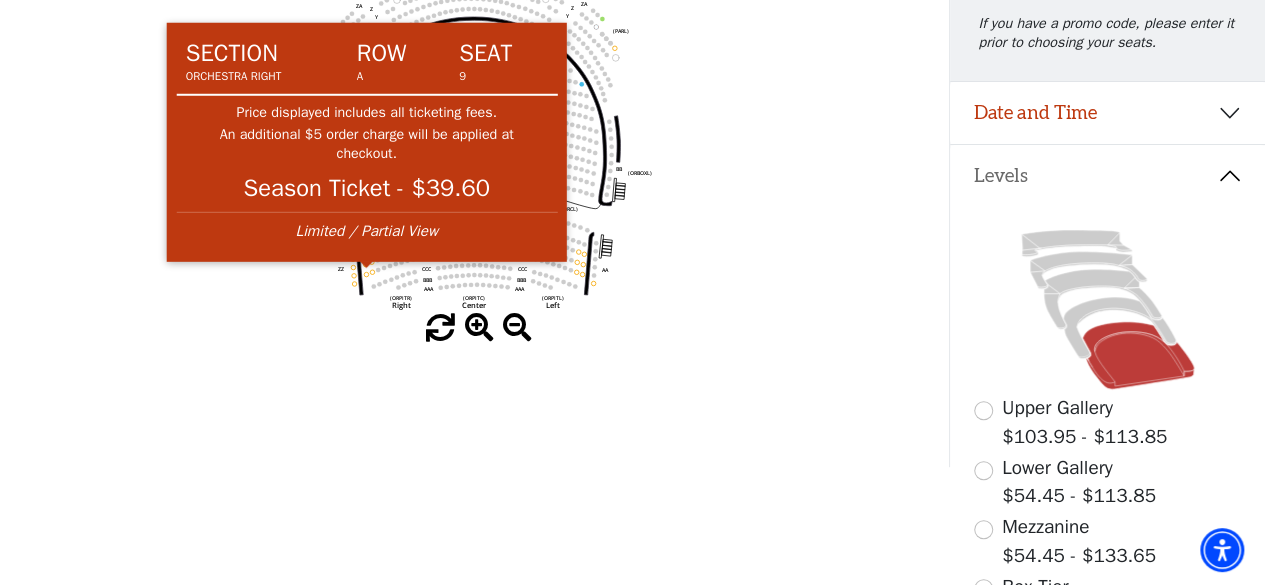 click 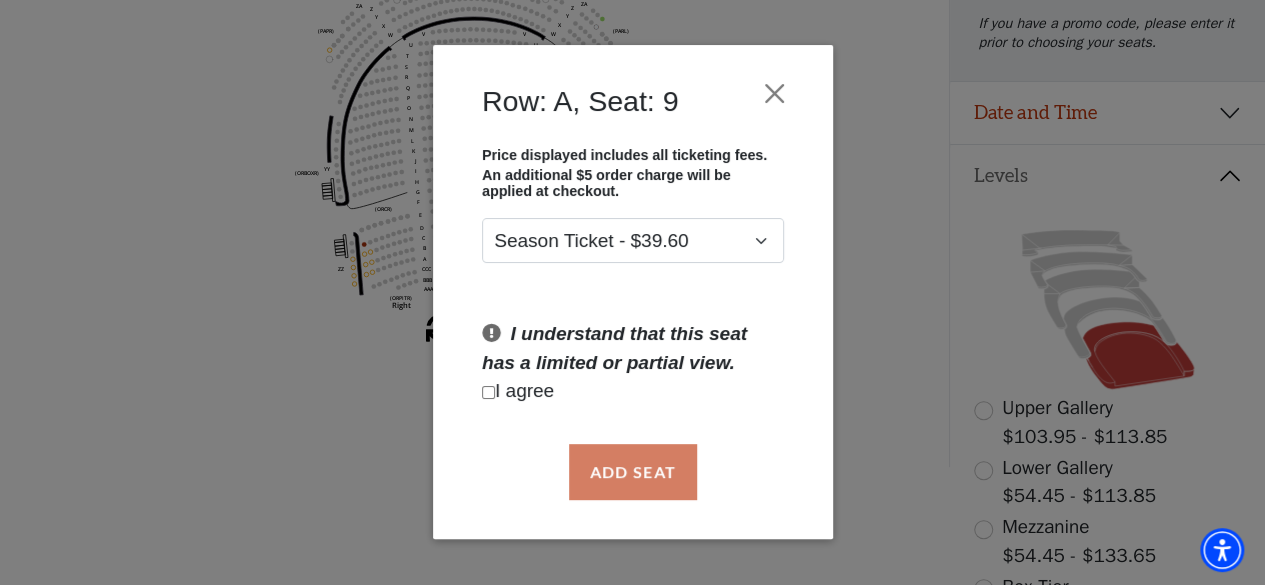 click at bounding box center [488, 392] 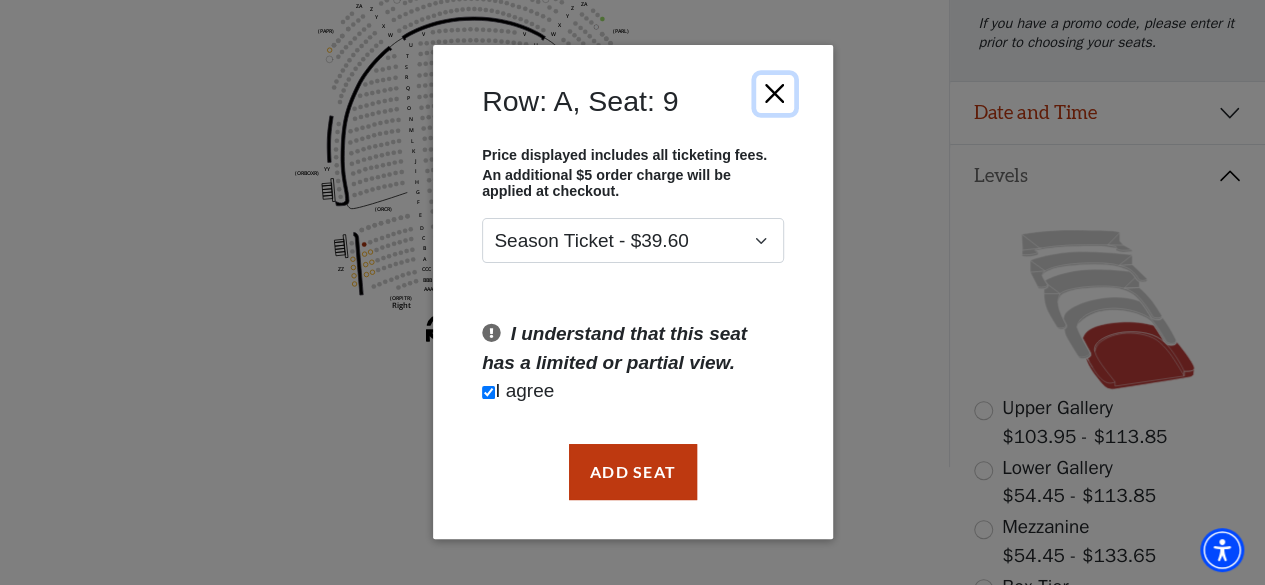 click at bounding box center (774, 94) 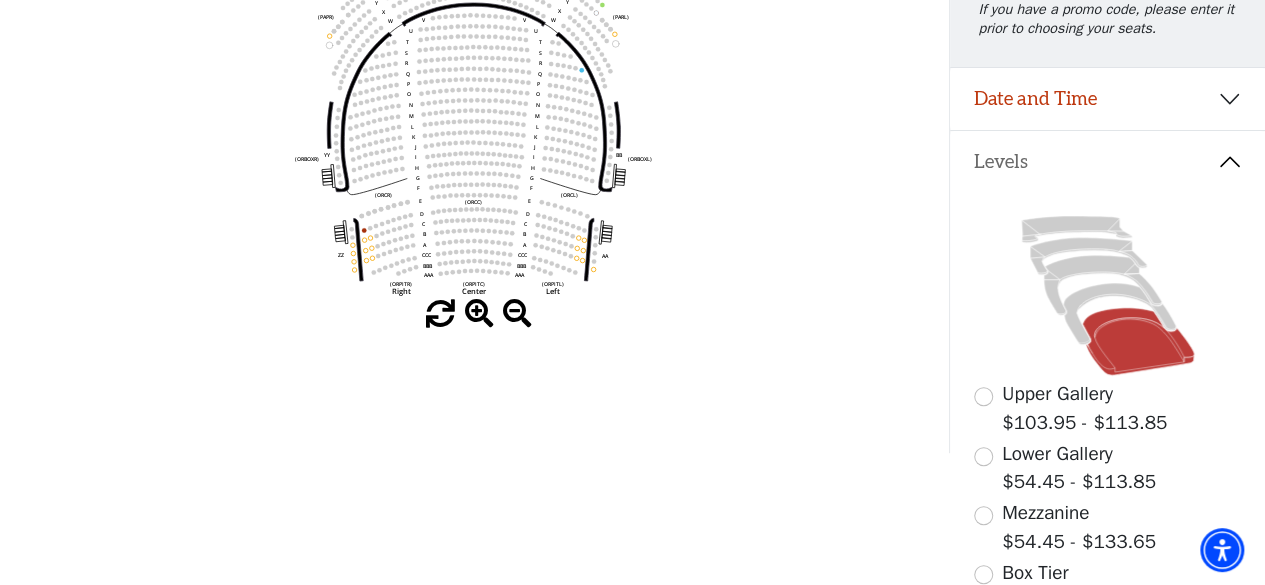 scroll, scrollTop: 192, scrollLeft: 0, axis: vertical 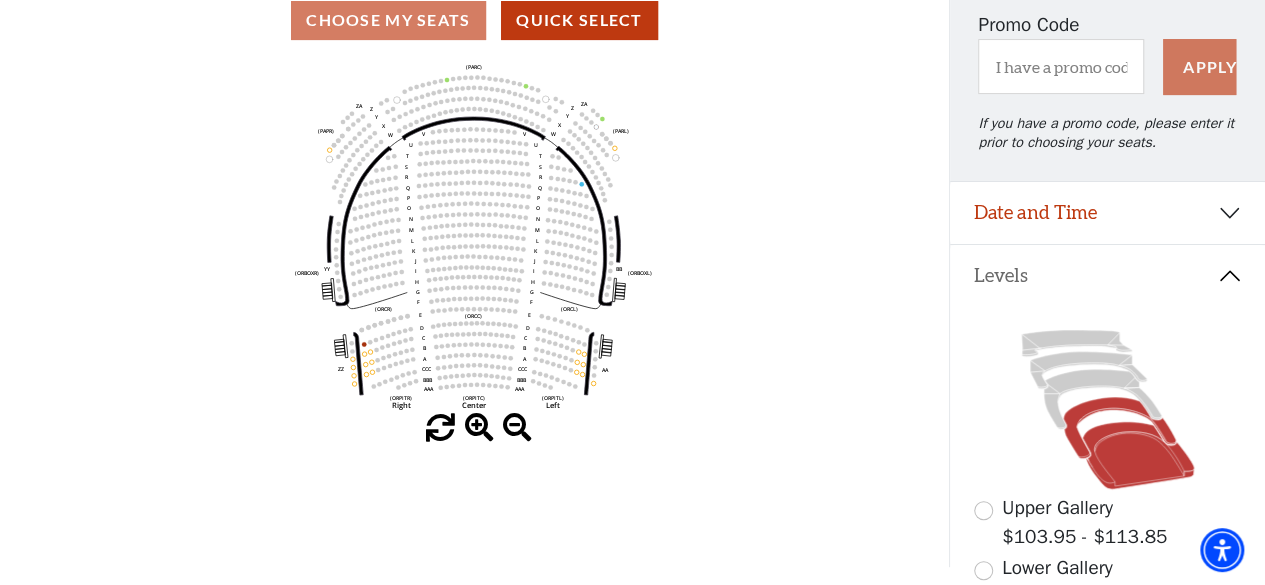 click 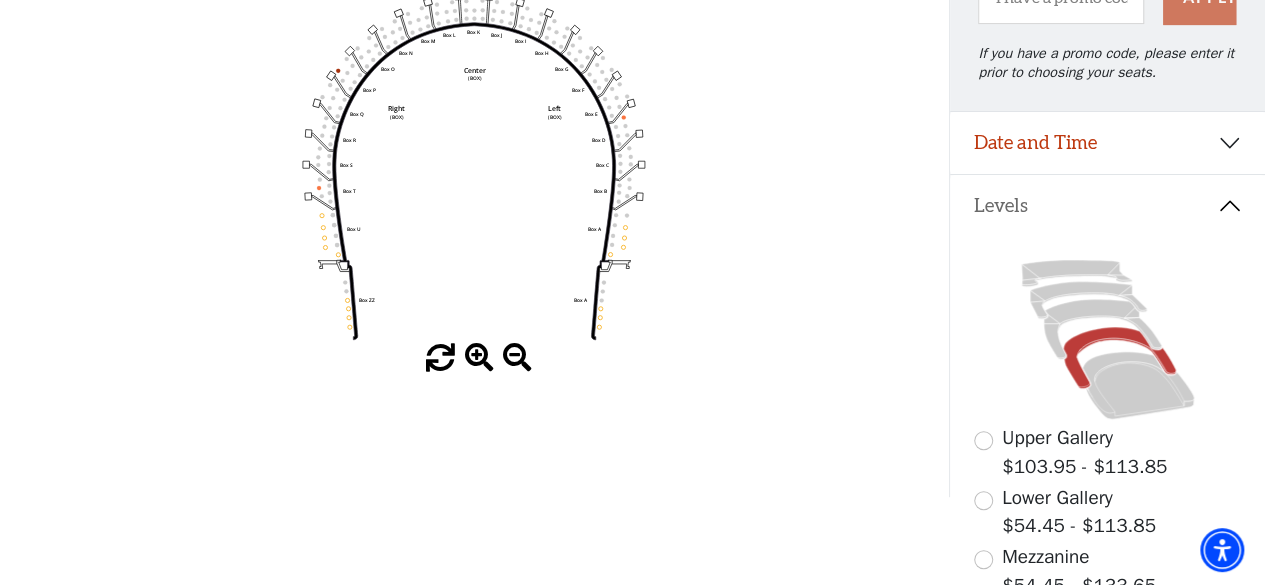 scroll, scrollTop: 292, scrollLeft: 0, axis: vertical 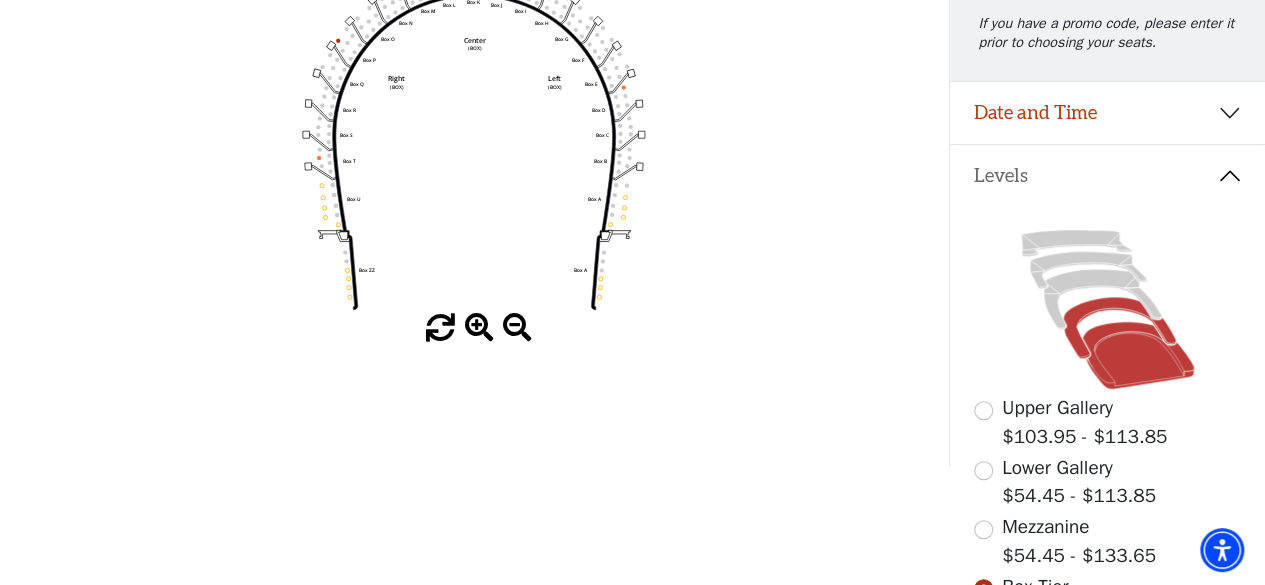 click 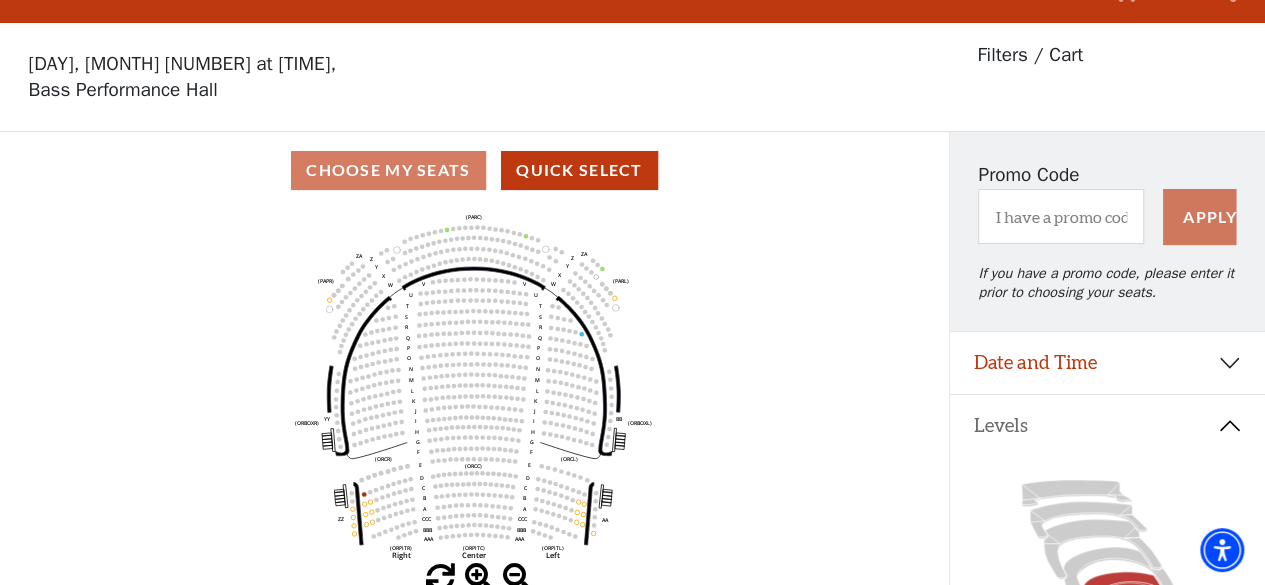 scroll, scrollTop: 0, scrollLeft: 0, axis: both 